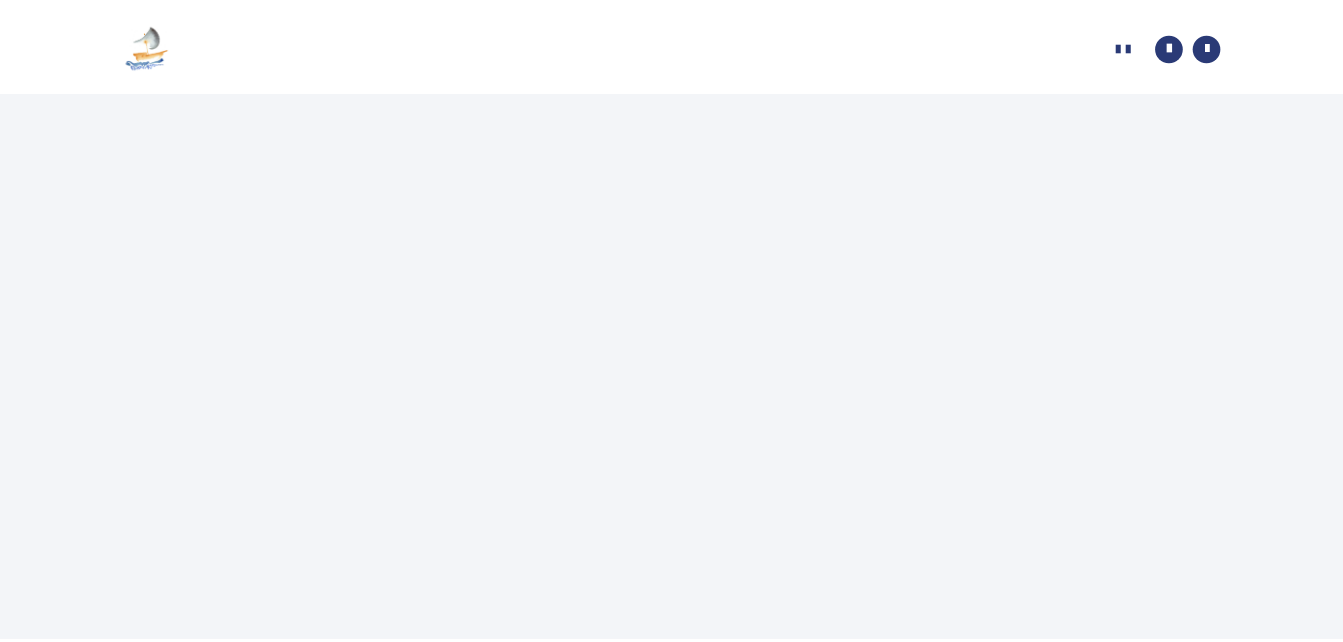 scroll, scrollTop: 0, scrollLeft: 0, axis: both 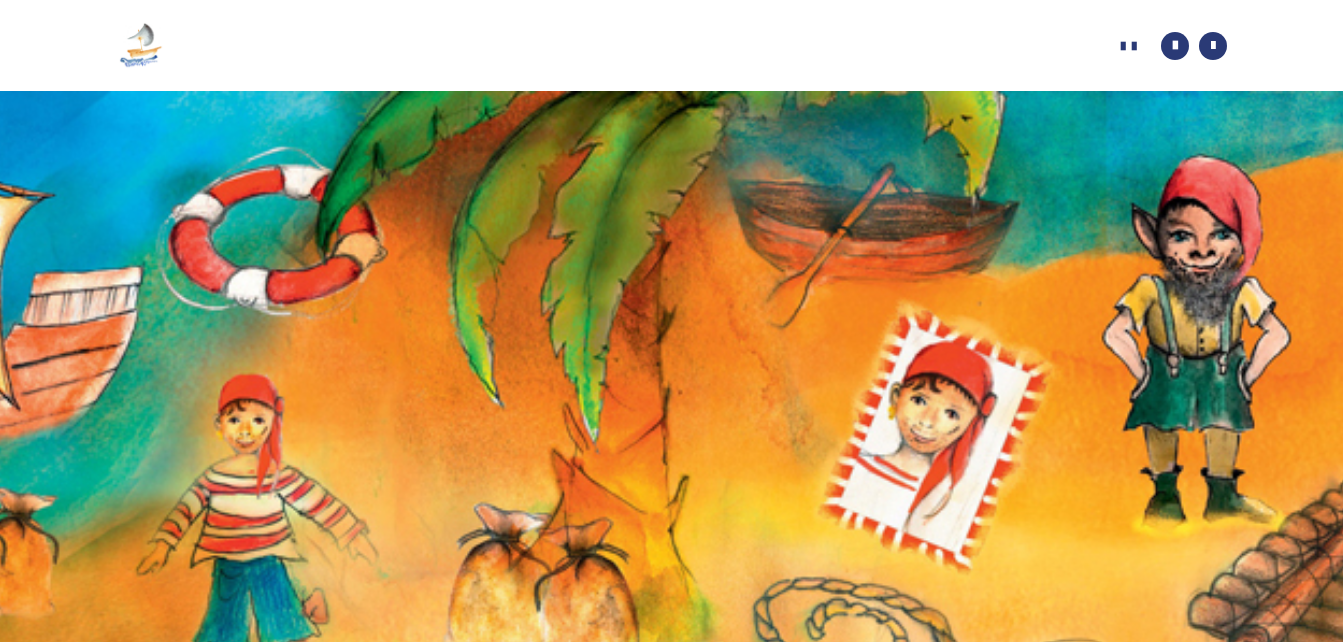 click at bounding box center [141, 46] 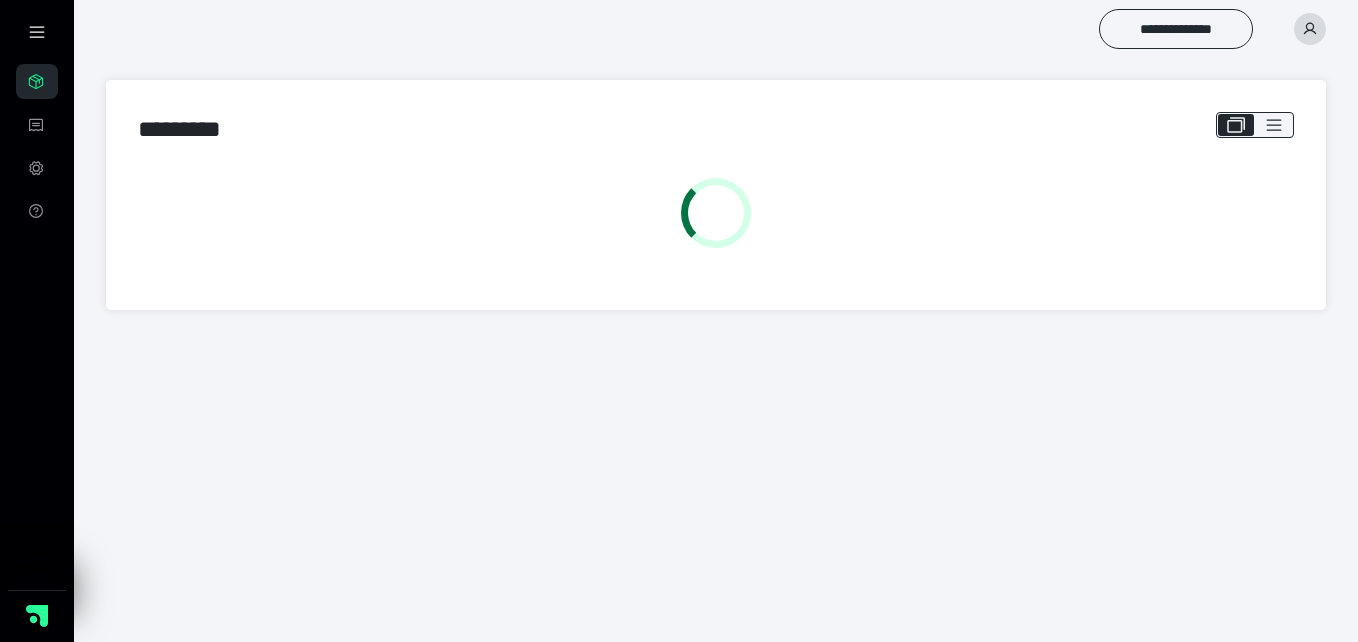 scroll, scrollTop: 0, scrollLeft: 0, axis: both 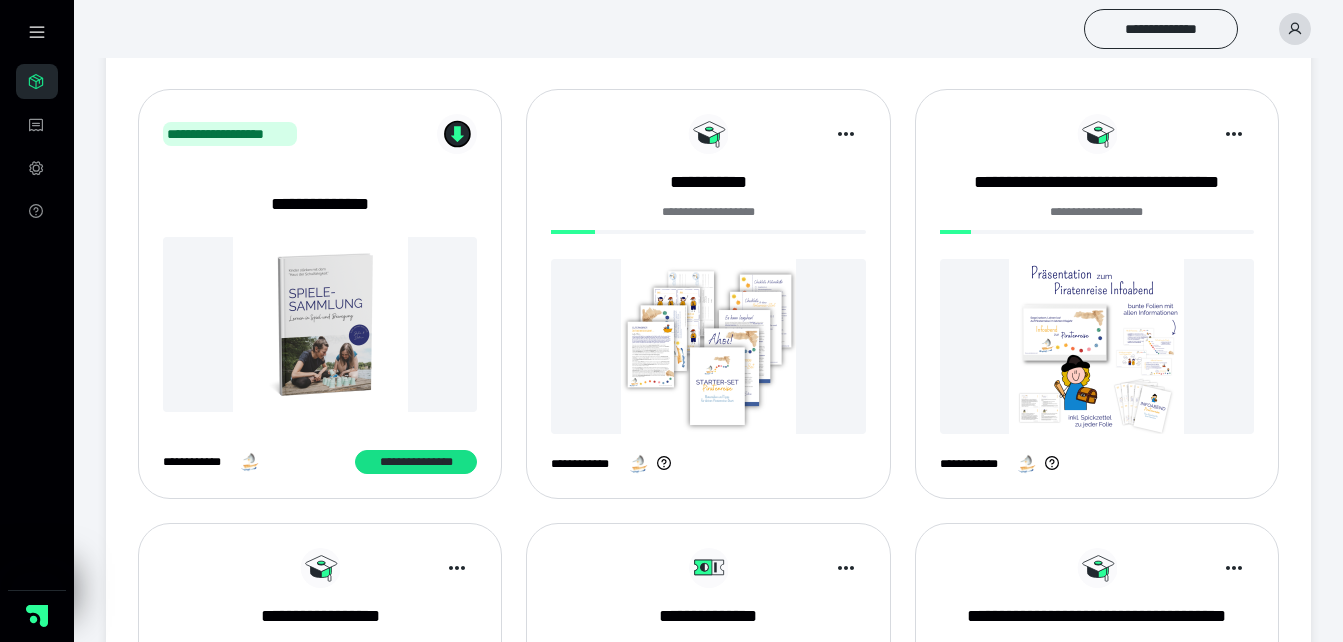 click at bounding box center [1097, 346] 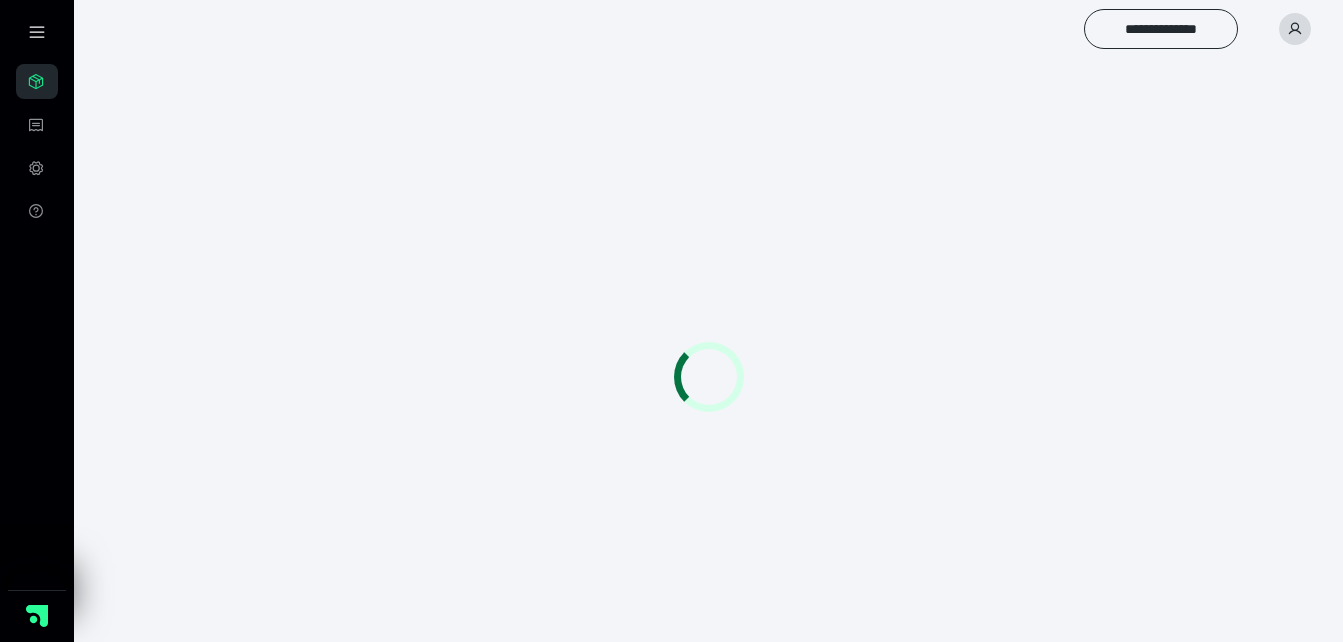 scroll, scrollTop: 0, scrollLeft: 0, axis: both 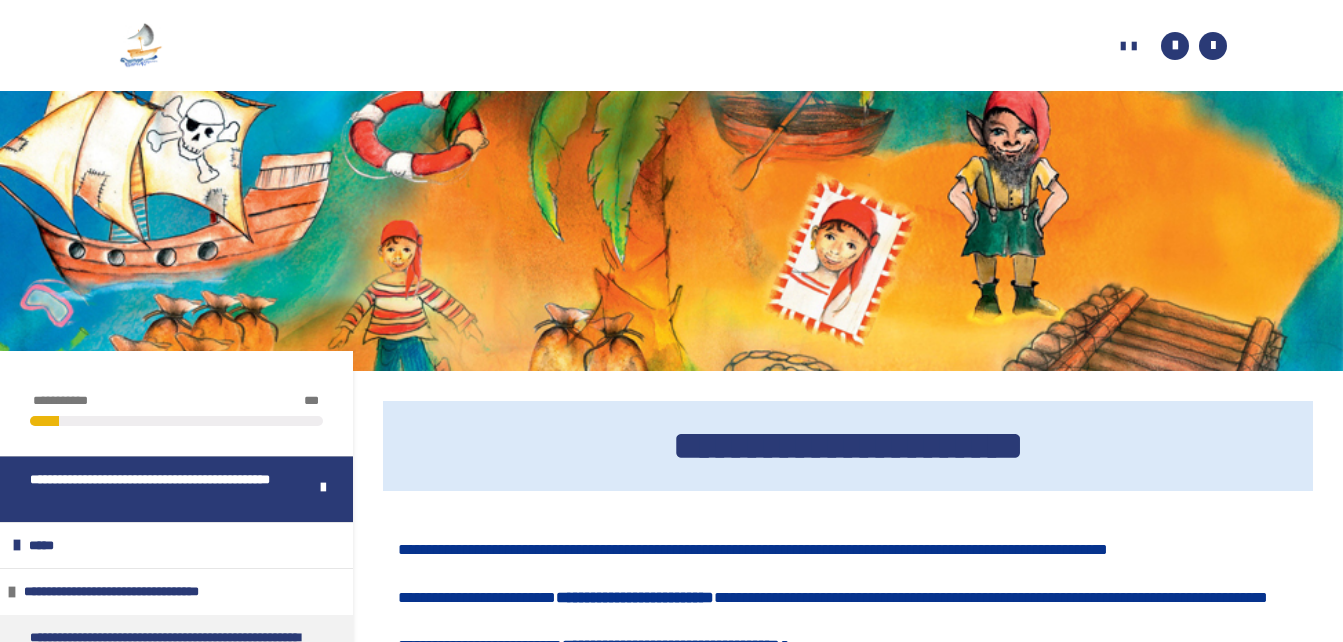 drag, startPoint x: 1337, startPoint y: 200, endPoint x: 1360, endPoint y: 284, distance: 87.0919 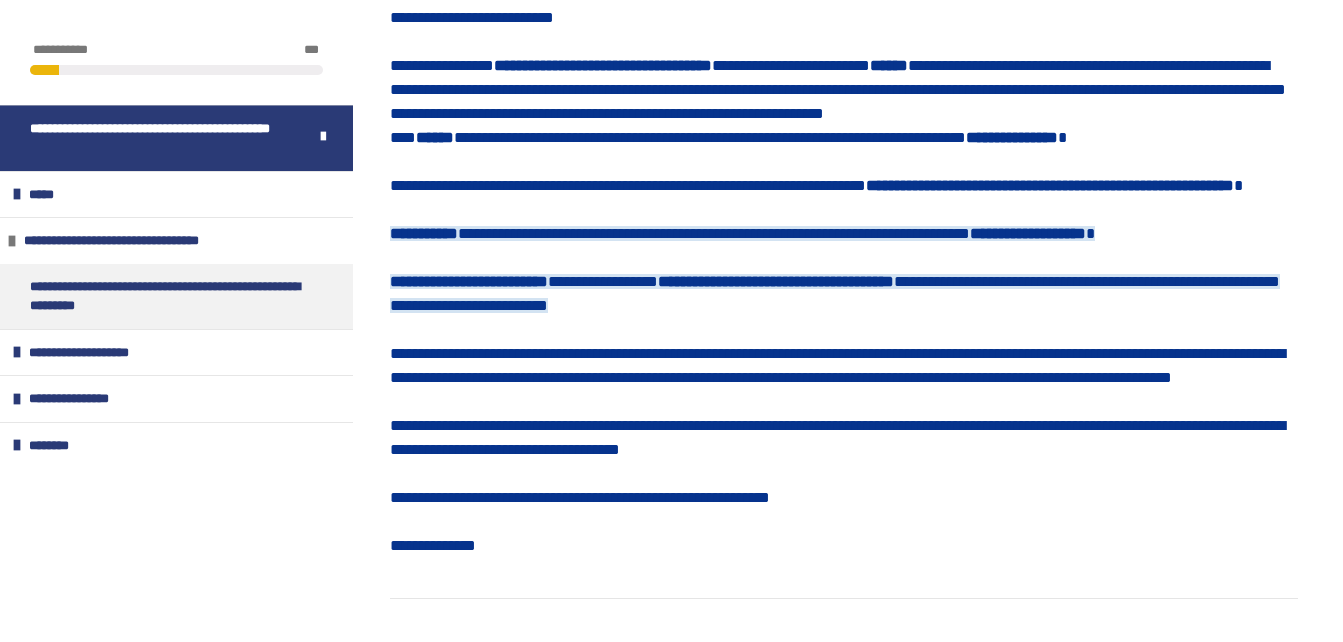 scroll, scrollTop: 935, scrollLeft: 0, axis: vertical 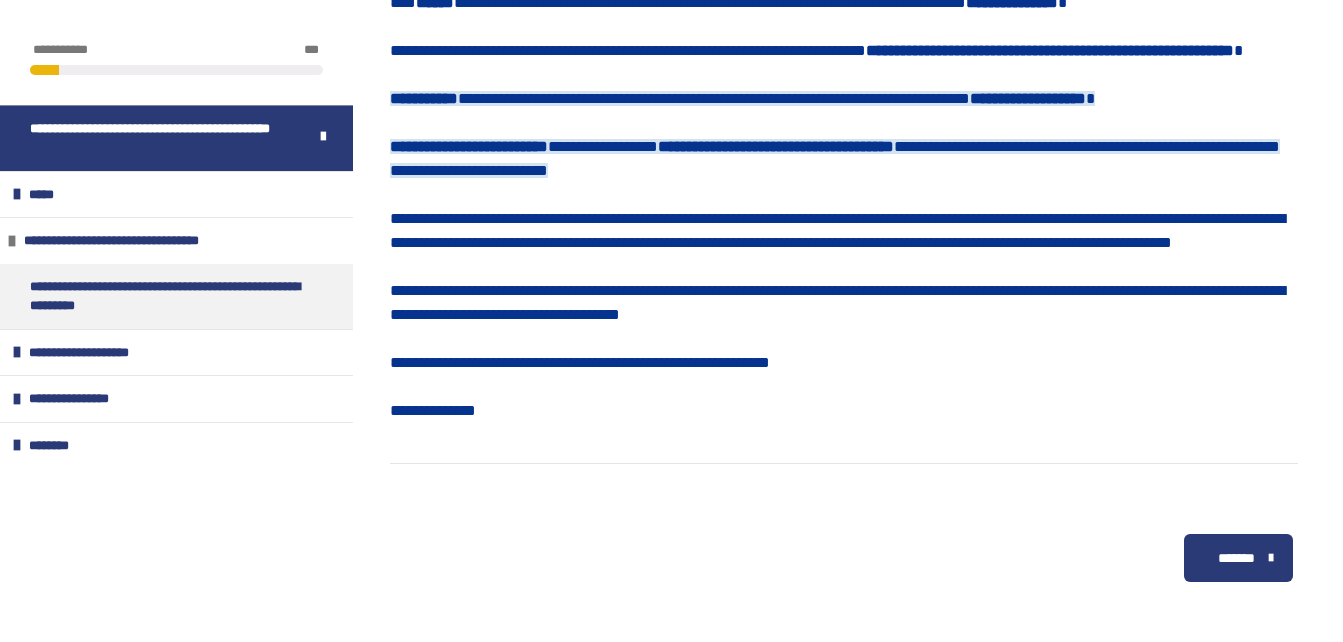 click on "*******" at bounding box center [1238, 558] 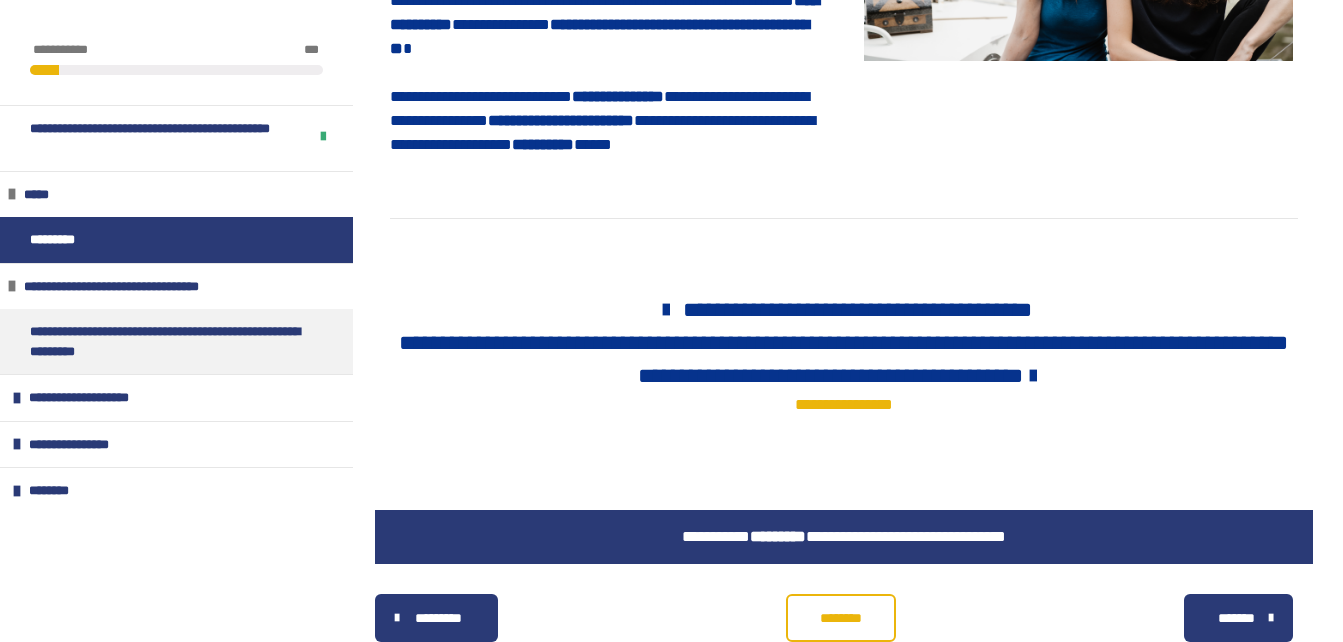 scroll, scrollTop: 1323, scrollLeft: 0, axis: vertical 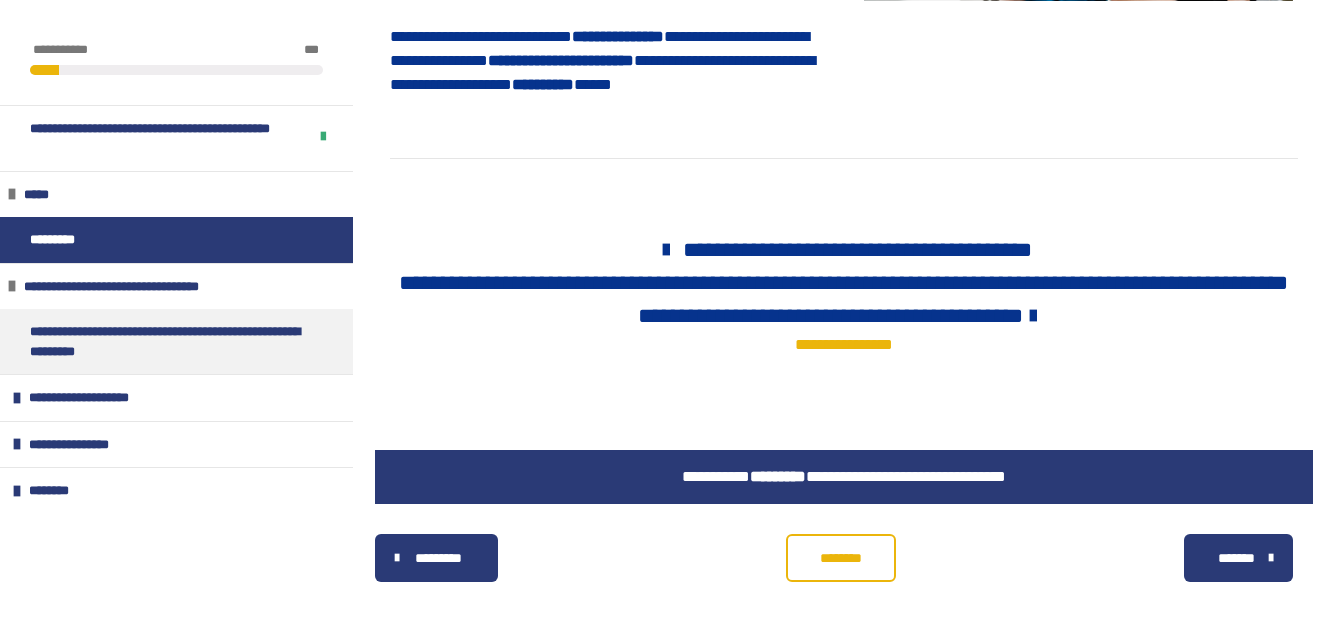 click on "*******" at bounding box center [1236, 558] 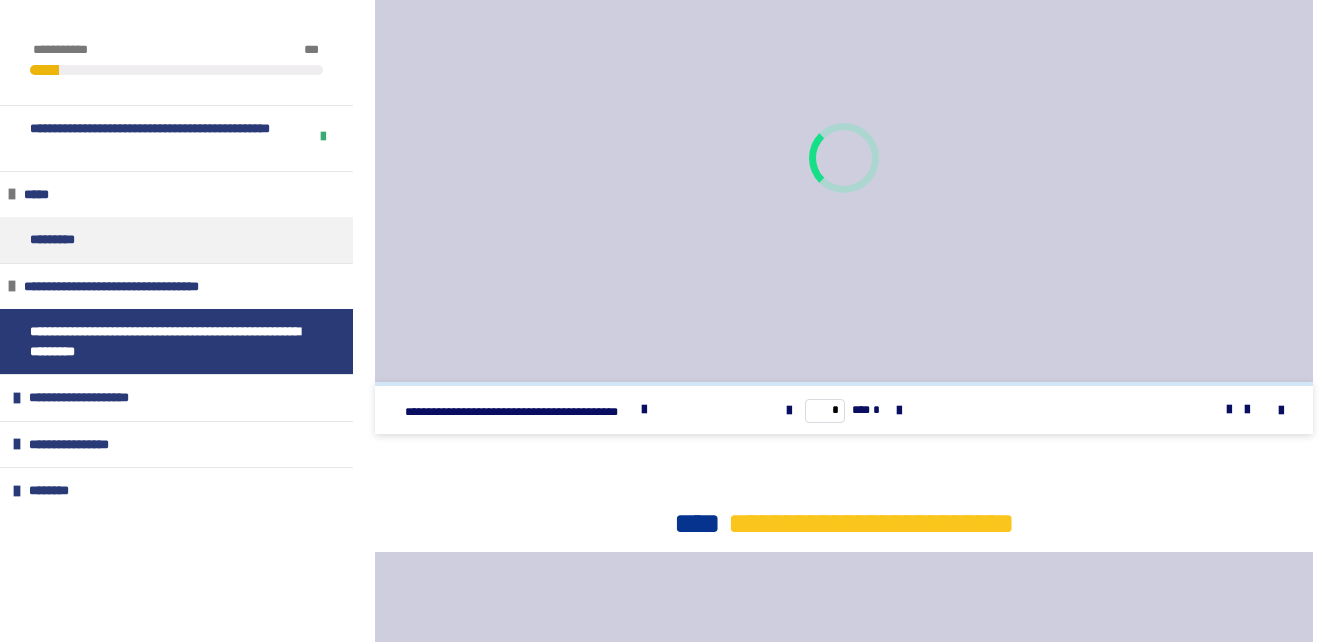 scroll, scrollTop: 1323, scrollLeft: 0, axis: vertical 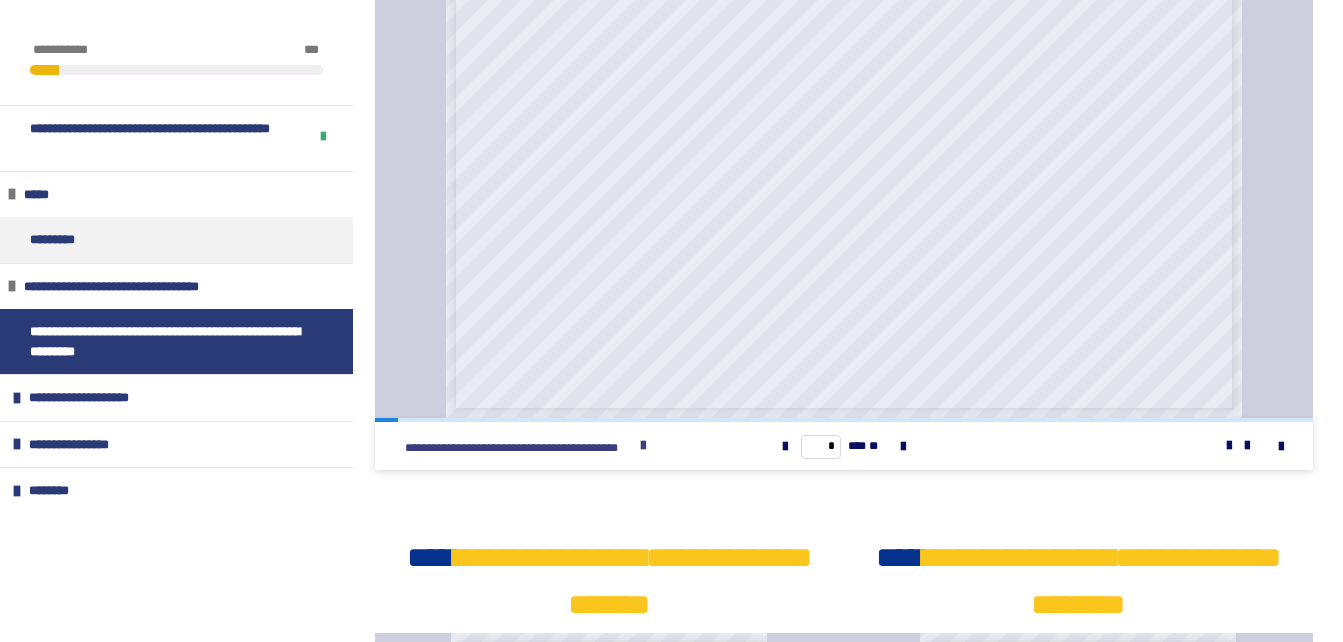 click at bounding box center [643, 446] 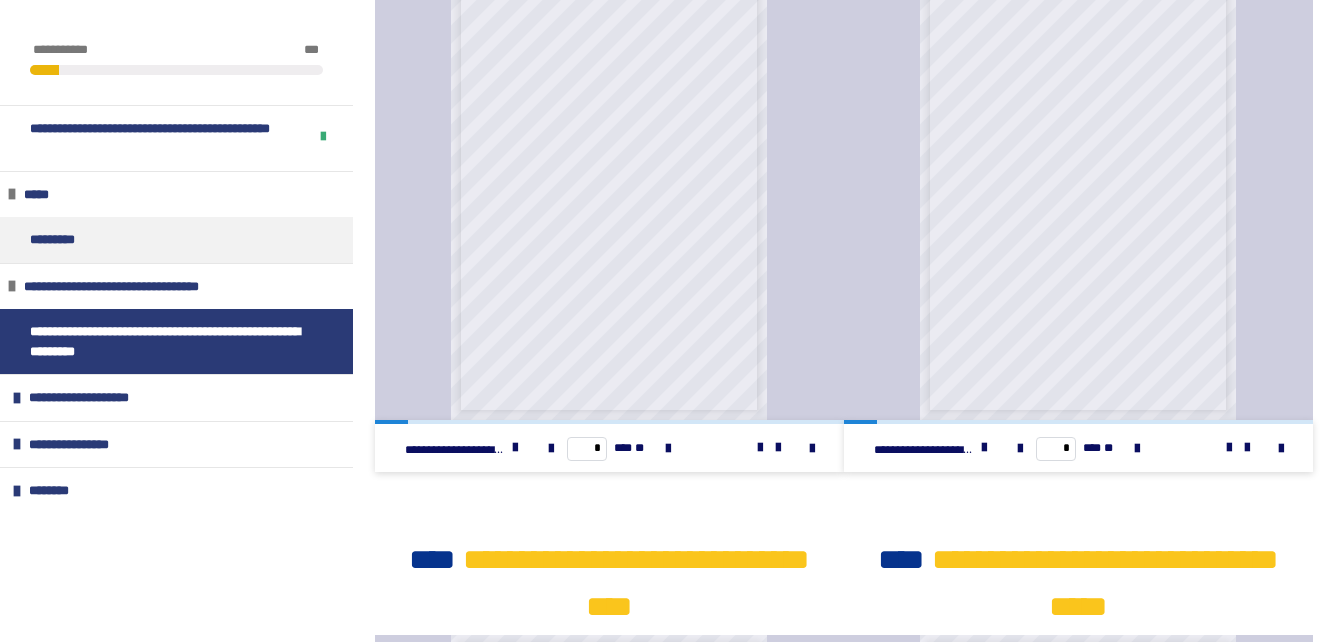 scroll, scrollTop: 2361, scrollLeft: 0, axis: vertical 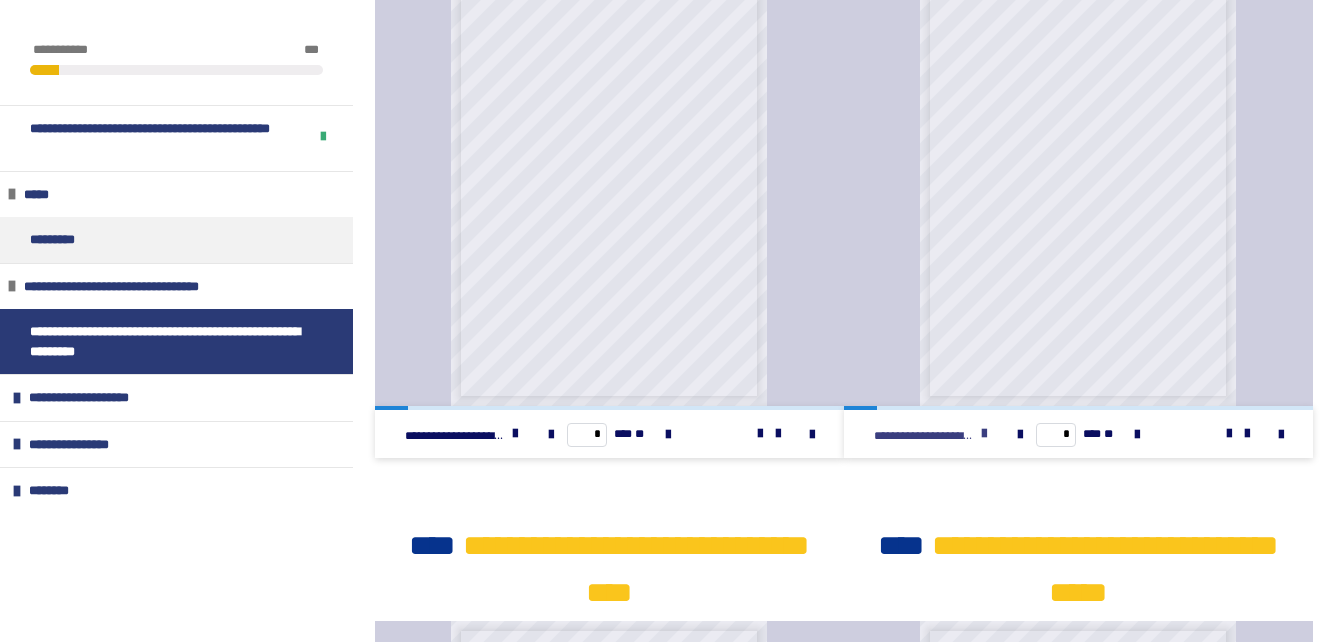 click at bounding box center (984, 434) 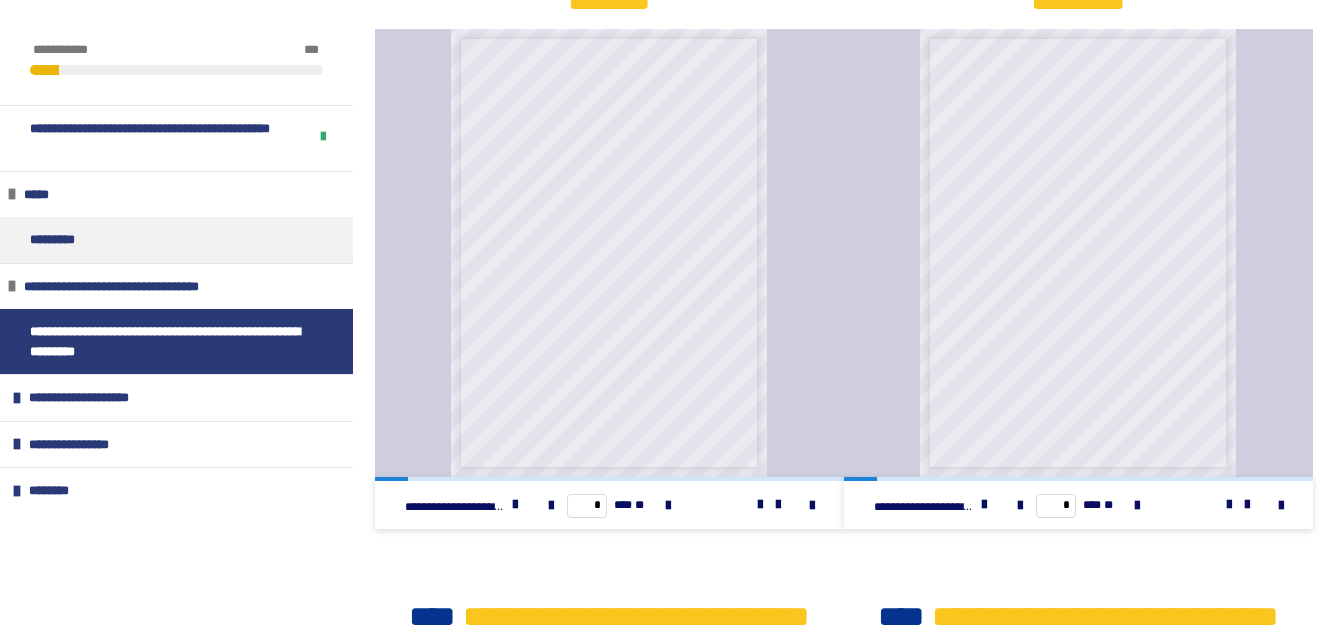 scroll, scrollTop: 2276, scrollLeft: 0, axis: vertical 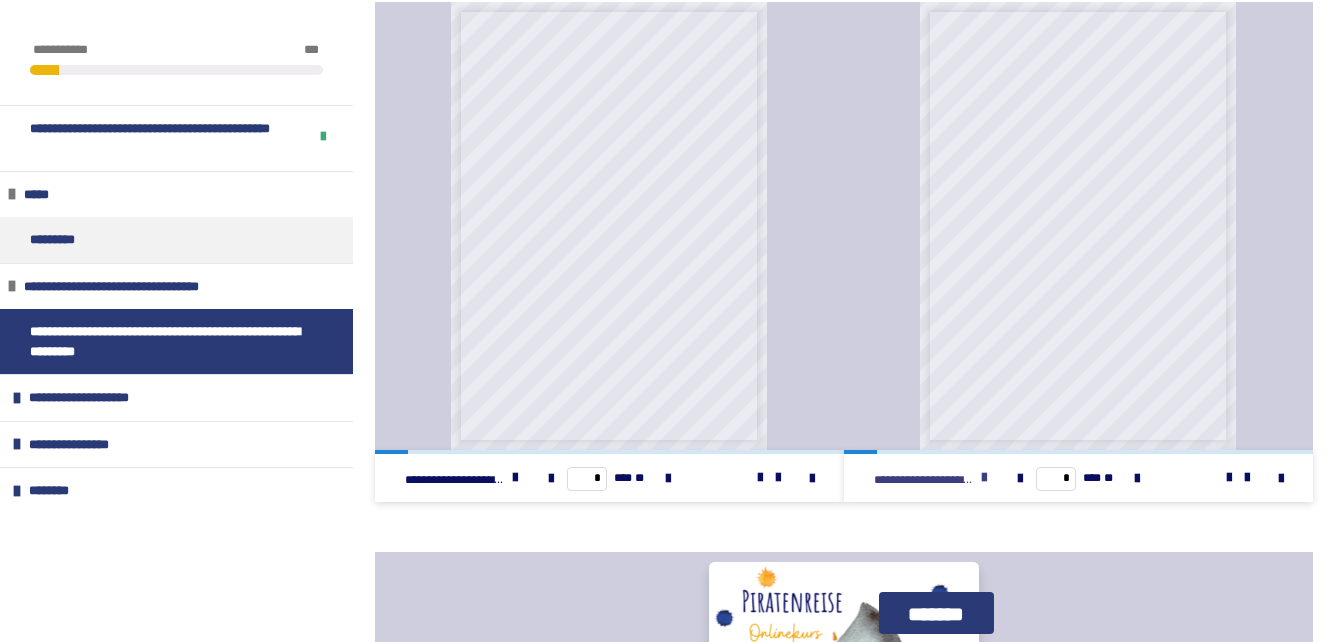 click at bounding box center [984, 478] 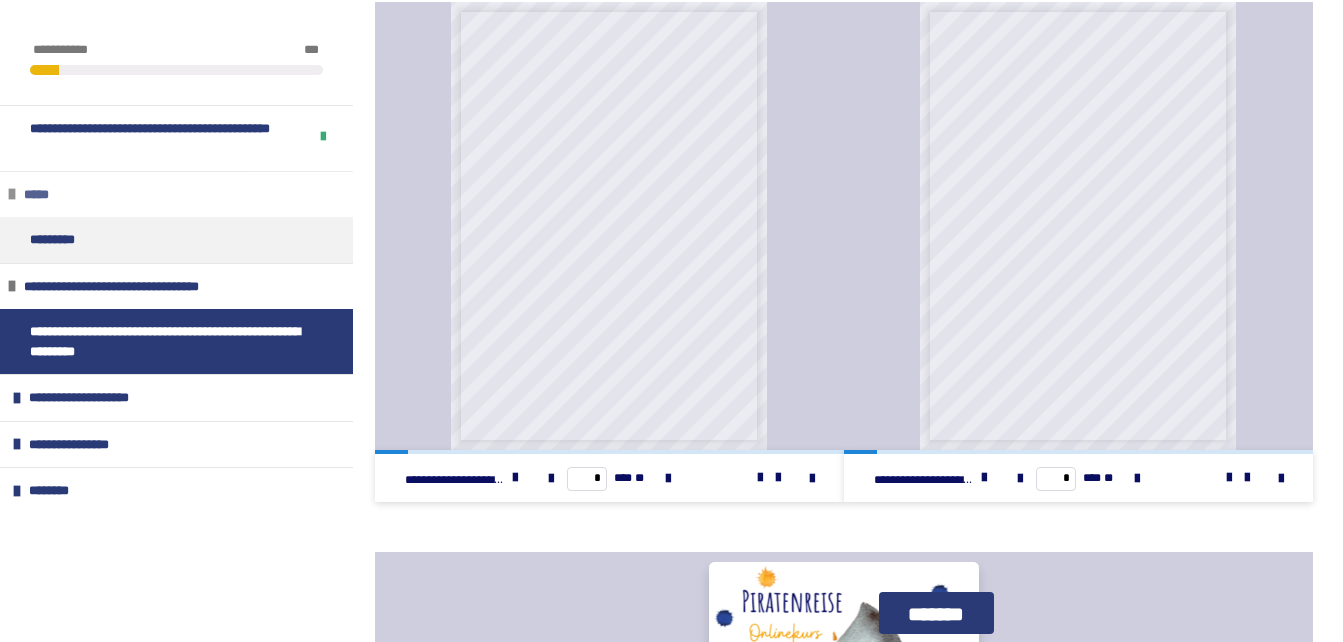 click at bounding box center [12, 194] 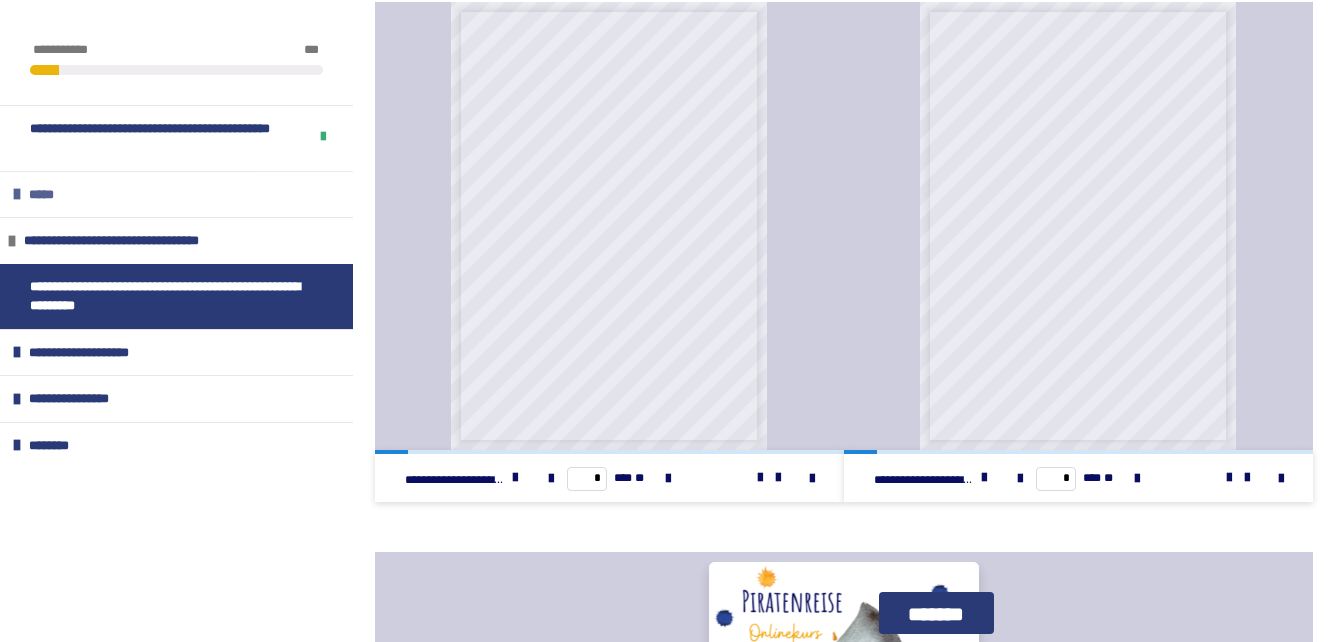 click on "*****" at bounding box center [176, 194] 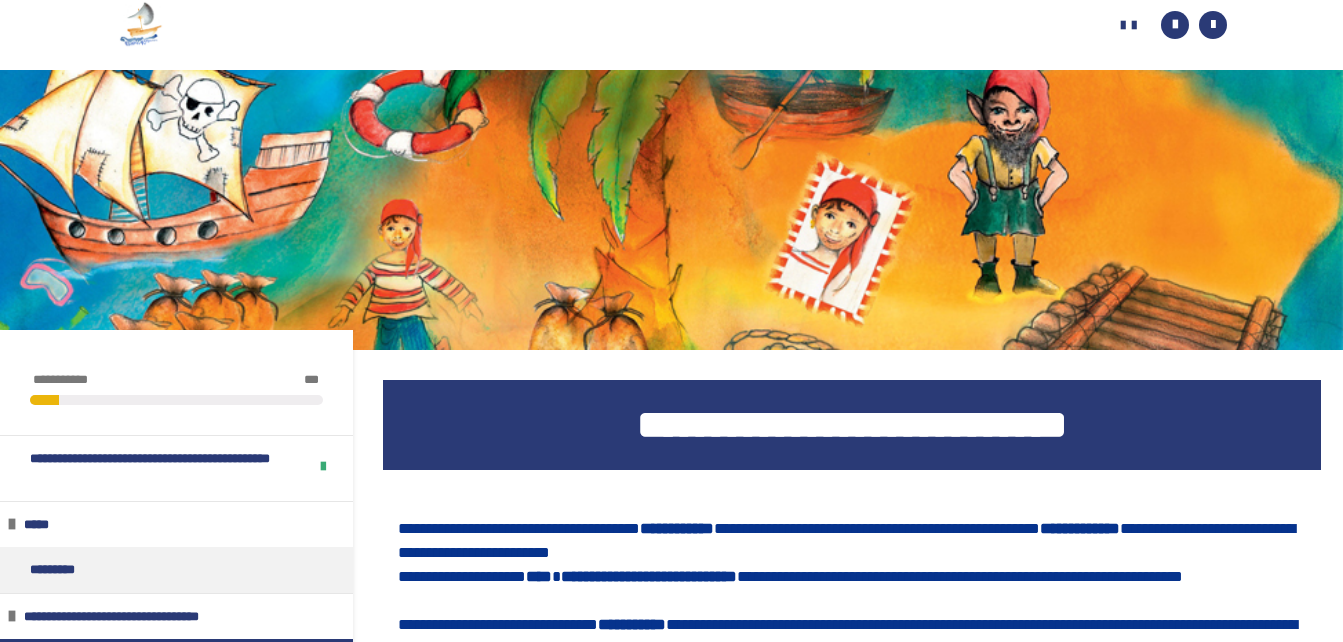 scroll, scrollTop: 0, scrollLeft: 0, axis: both 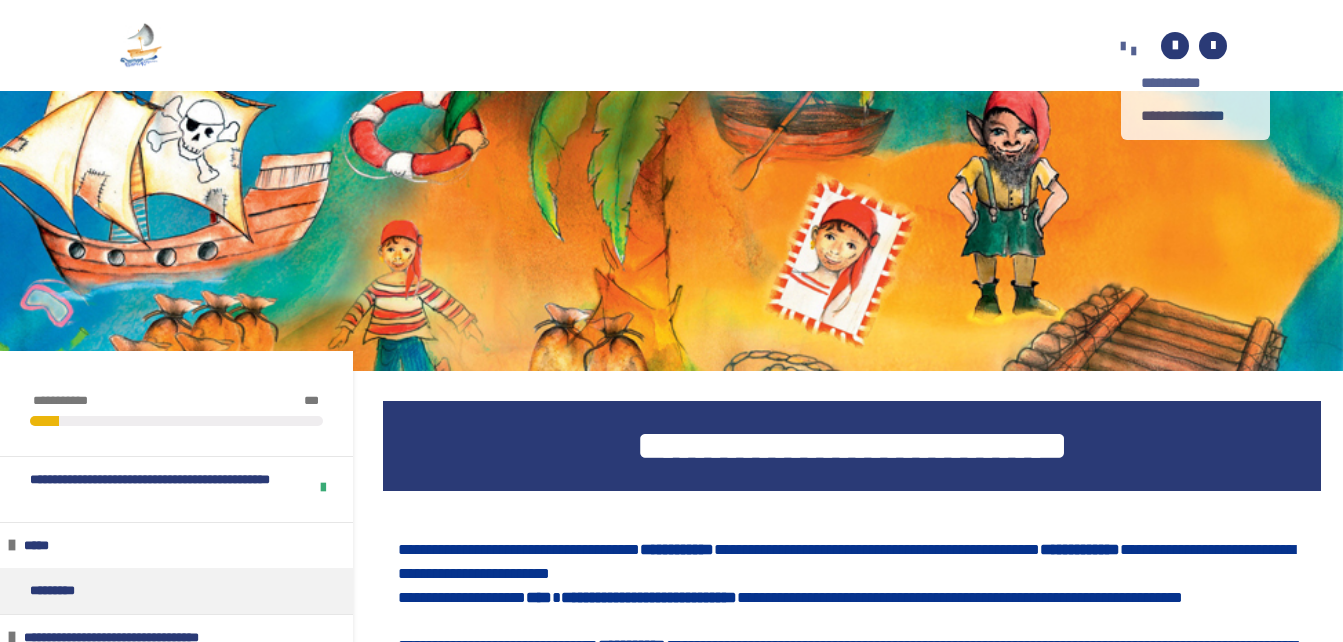 click on "**********" at bounding box center [1128, 48] 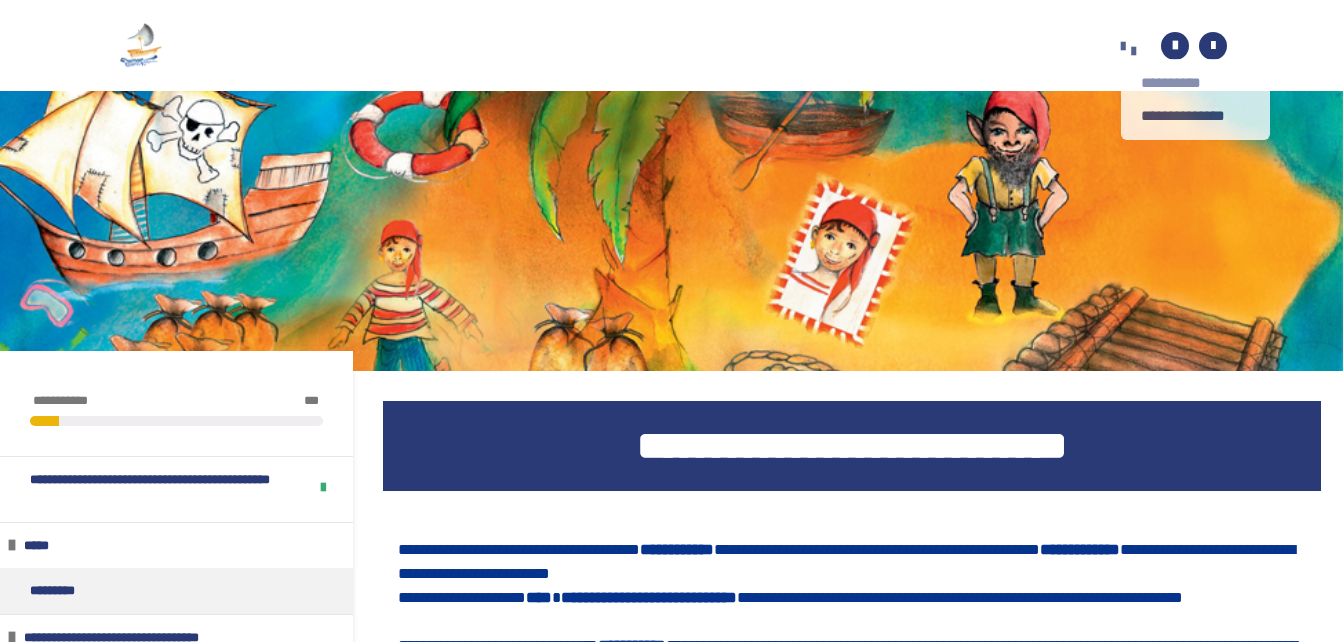 click on "**********" at bounding box center (1196, 83) 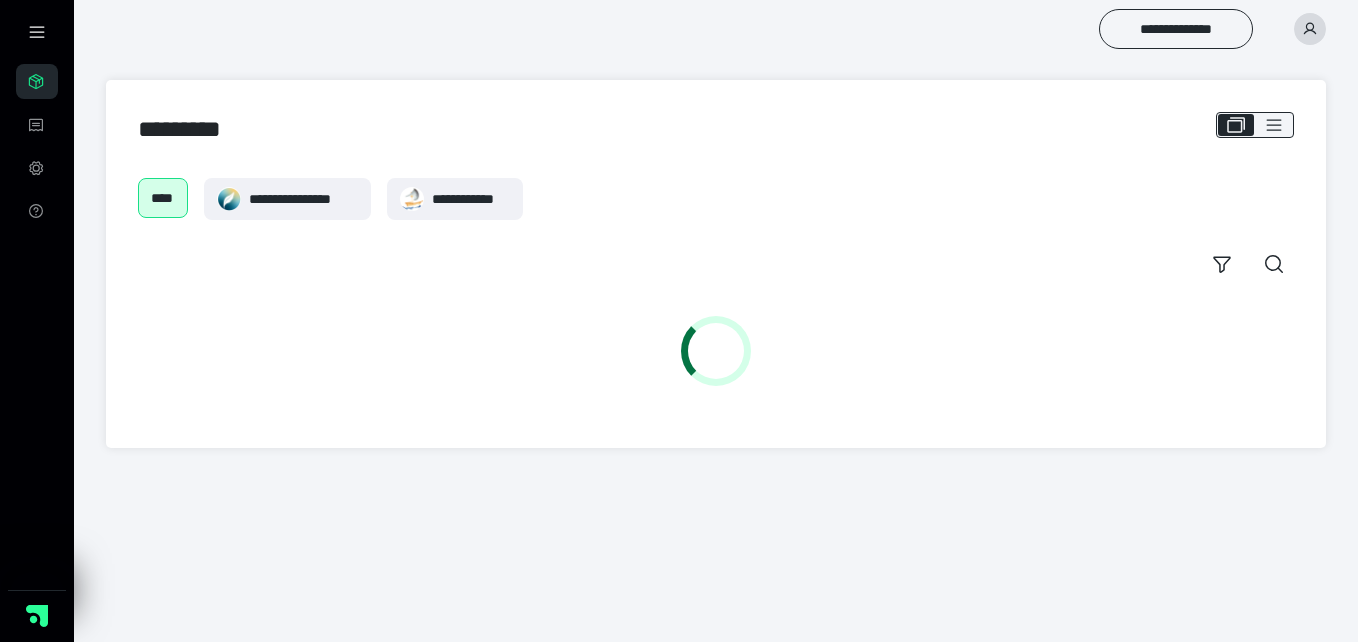 scroll, scrollTop: 0, scrollLeft: 0, axis: both 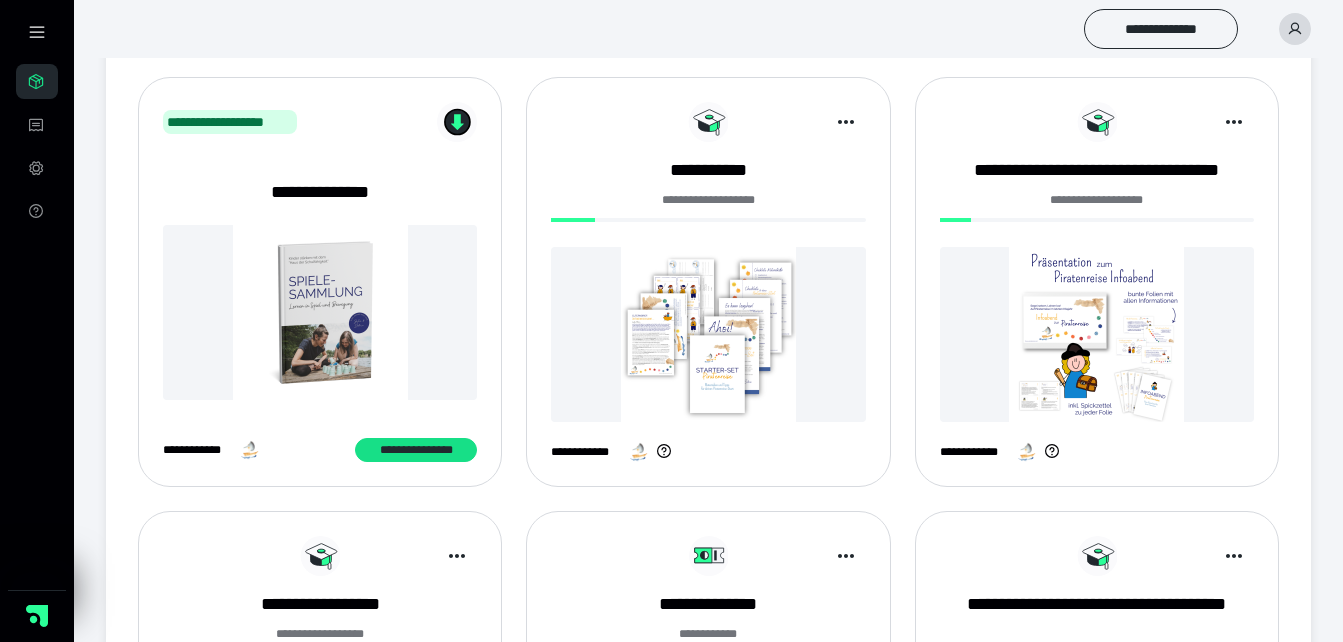 click at bounding box center [708, 334] 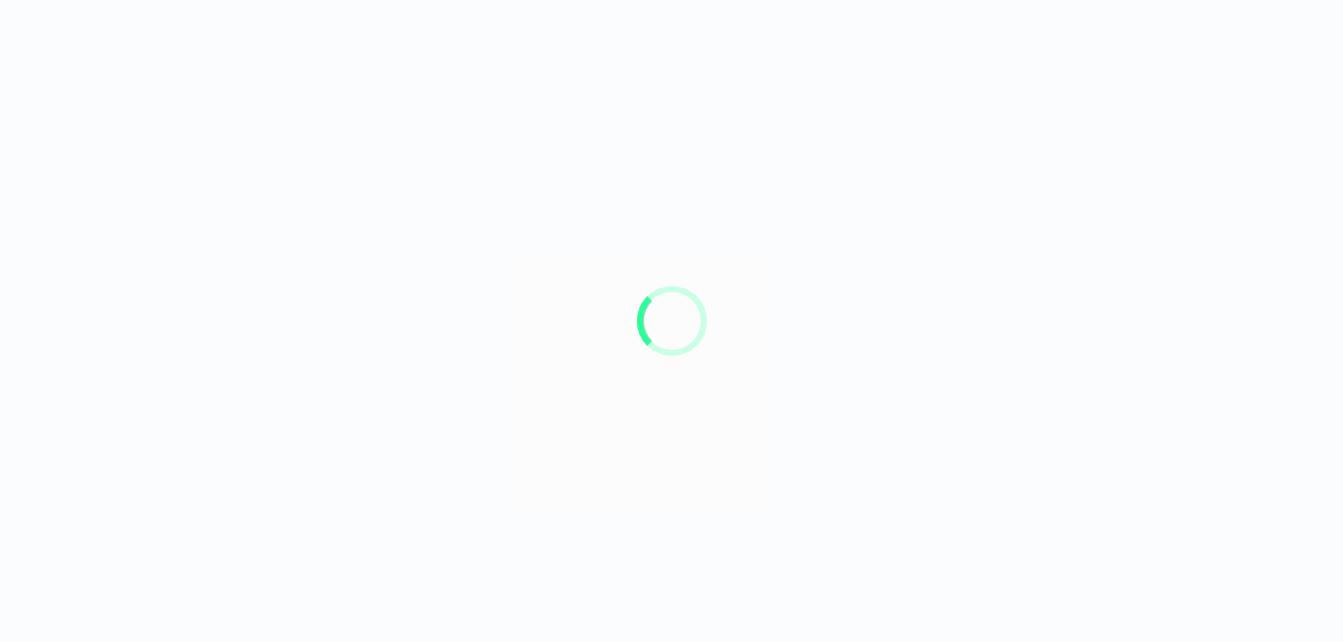 scroll, scrollTop: 0, scrollLeft: 0, axis: both 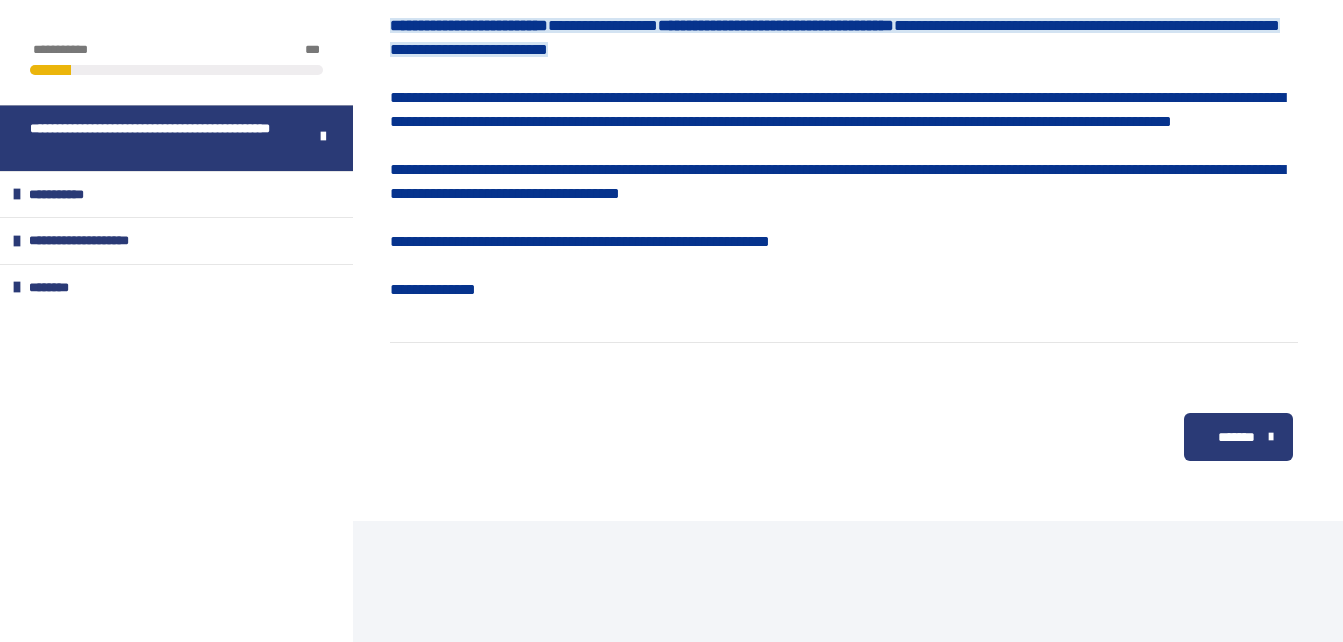 click on "*******" at bounding box center [1236, 437] 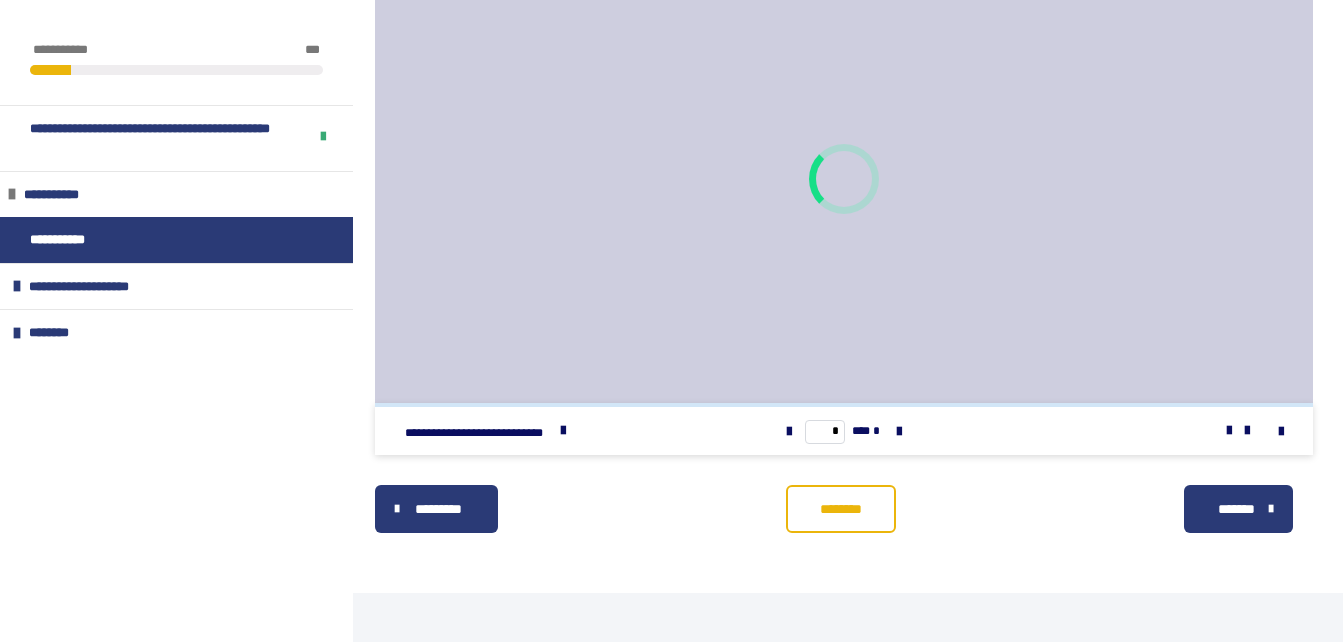 scroll, scrollTop: 1004, scrollLeft: 0, axis: vertical 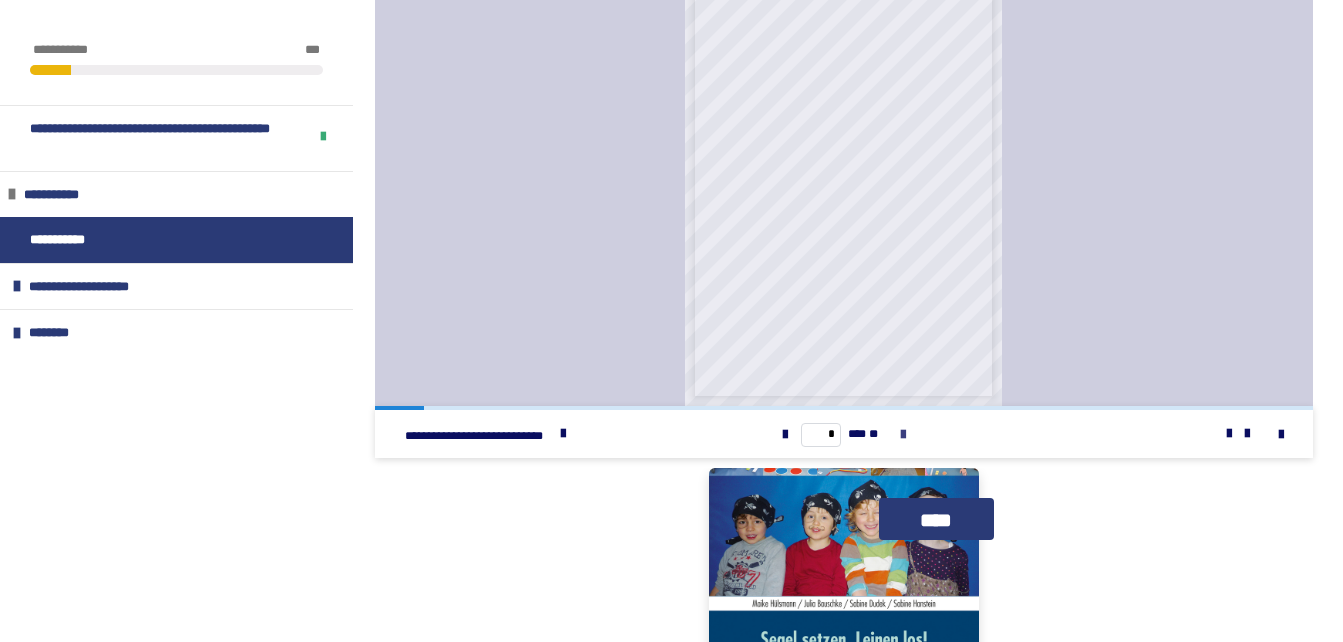 click at bounding box center [903, 435] 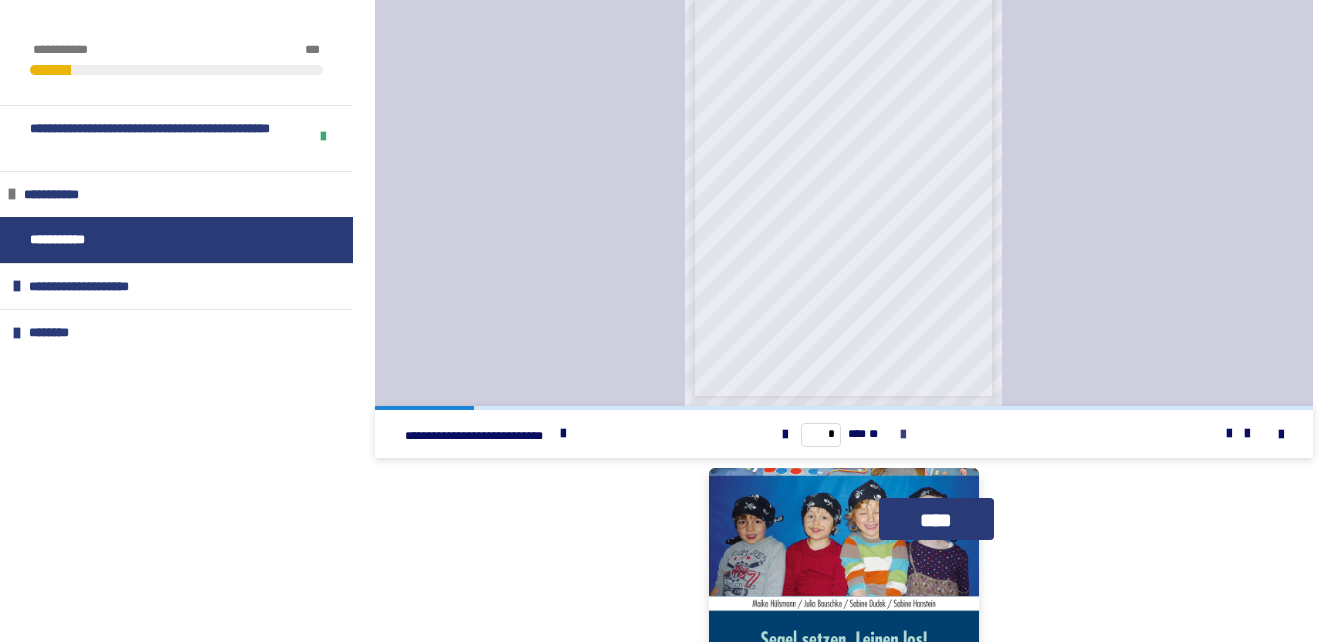 click at bounding box center [903, 435] 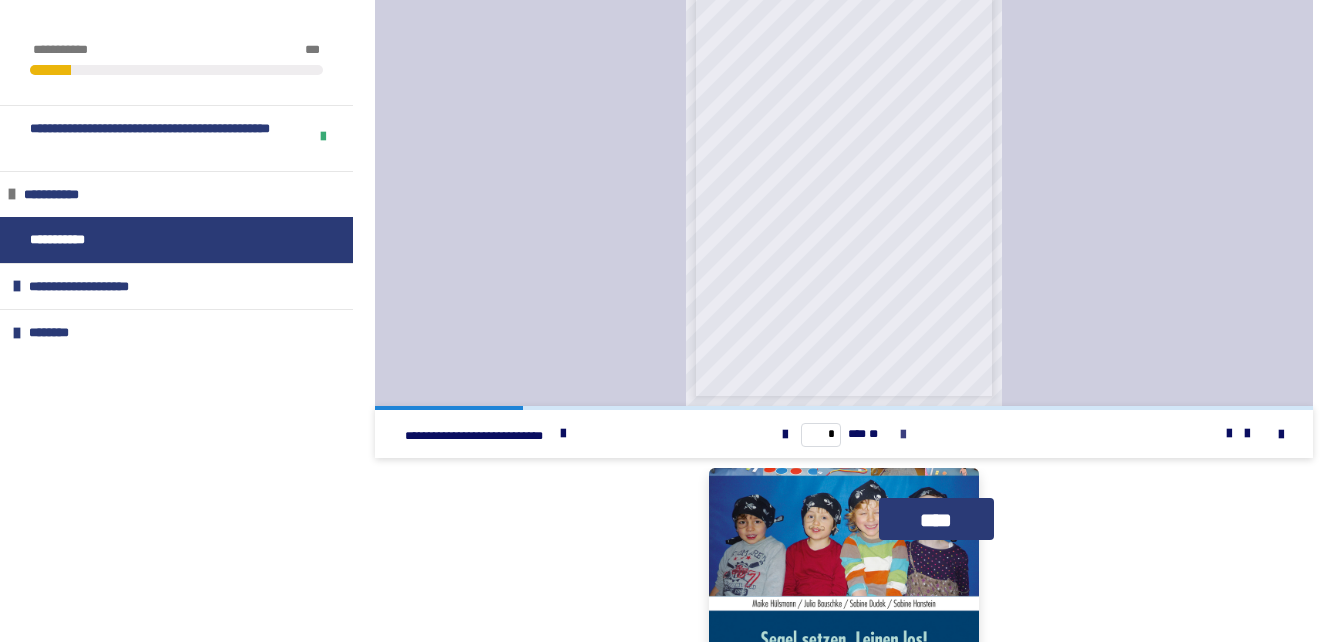 click on "* *** **" at bounding box center (844, 434) 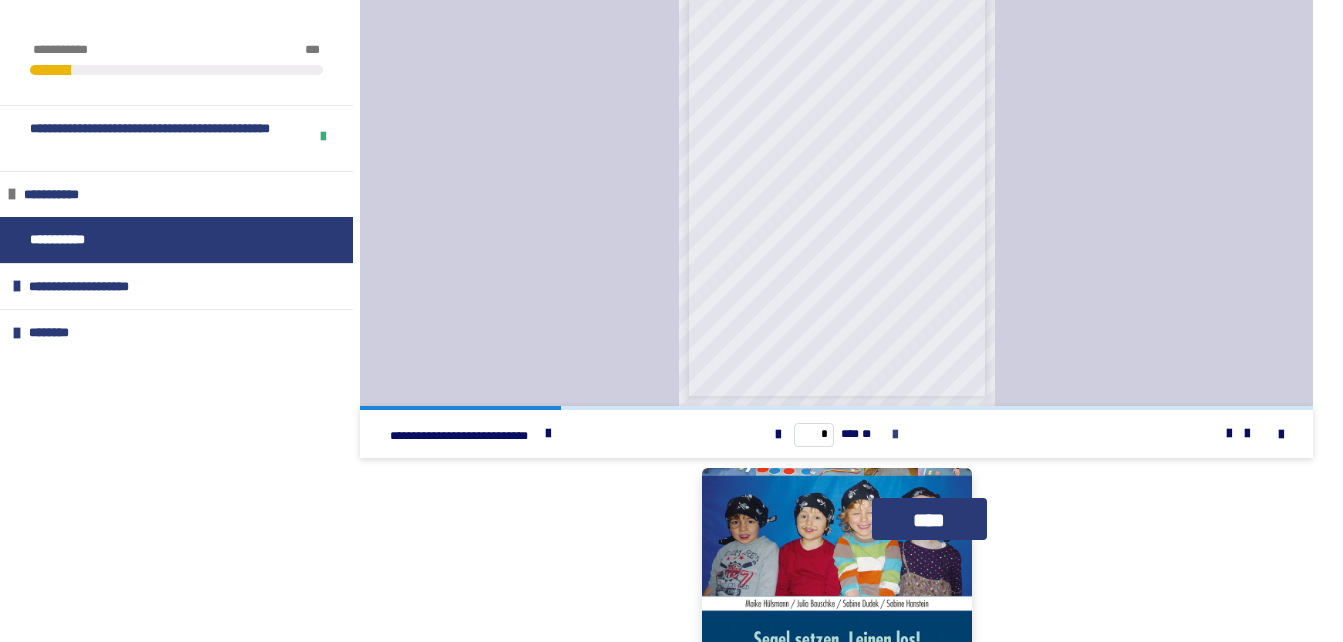 click at bounding box center (895, 435) 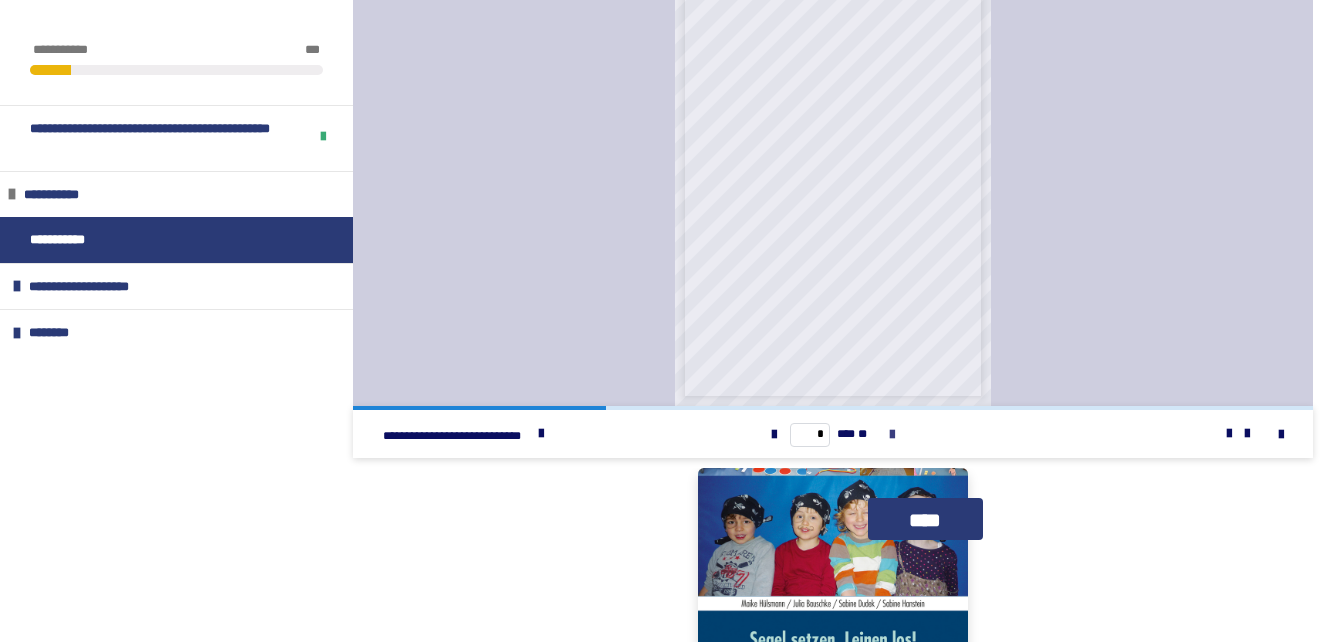 click at bounding box center [892, 435] 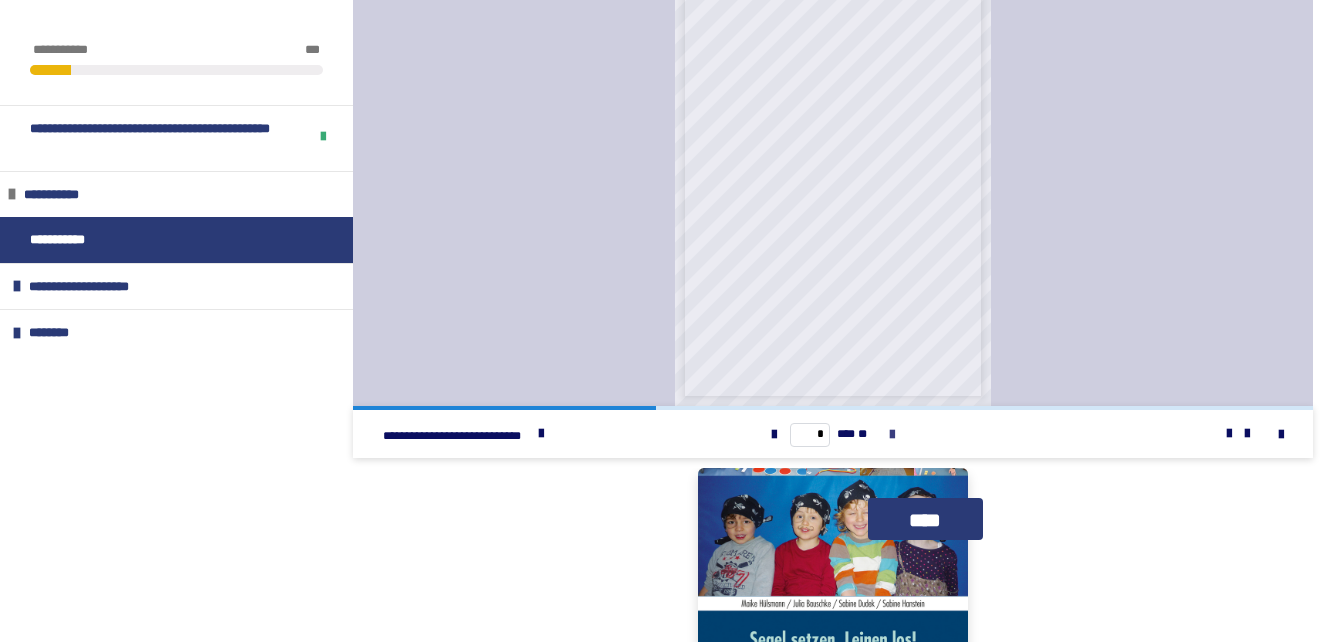 click at bounding box center (892, 435) 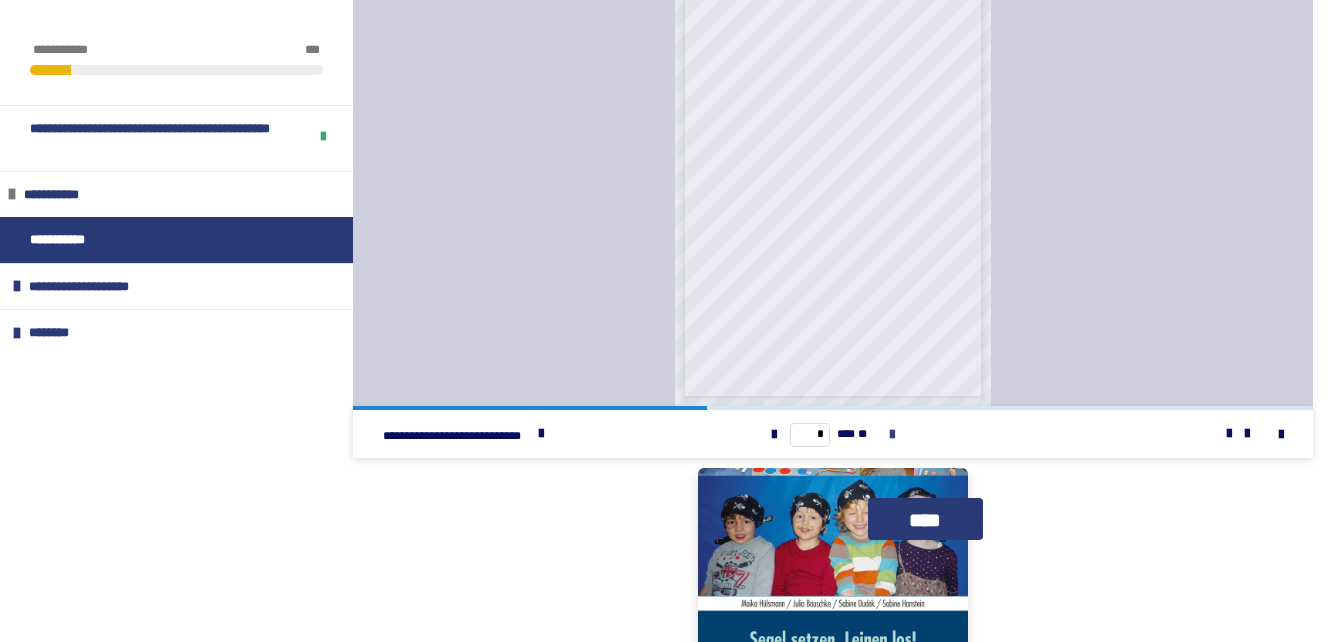 click at bounding box center (892, 435) 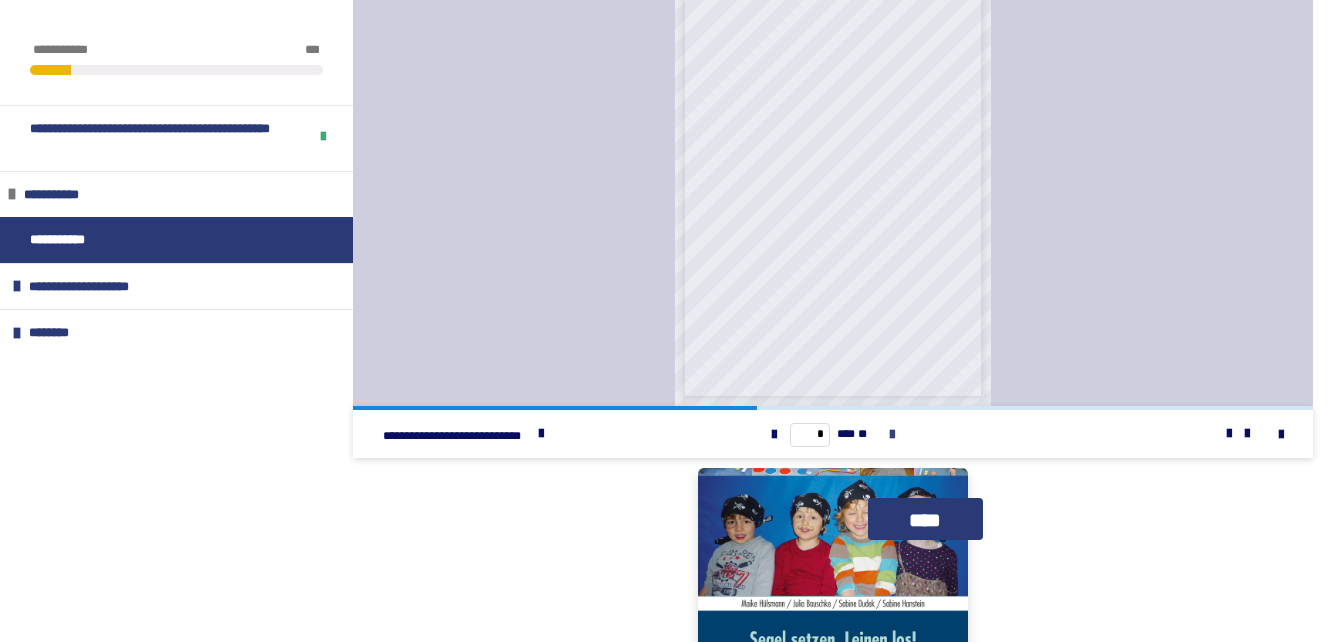 click at bounding box center [892, 435] 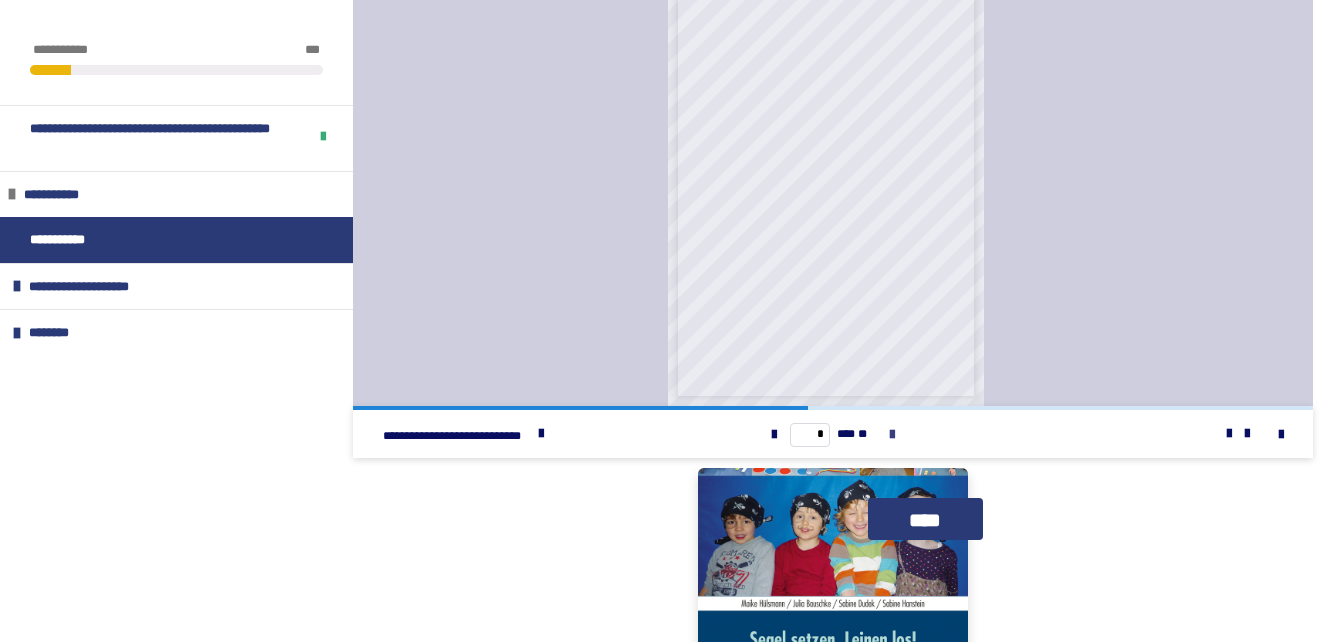 click at bounding box center [892, 435] 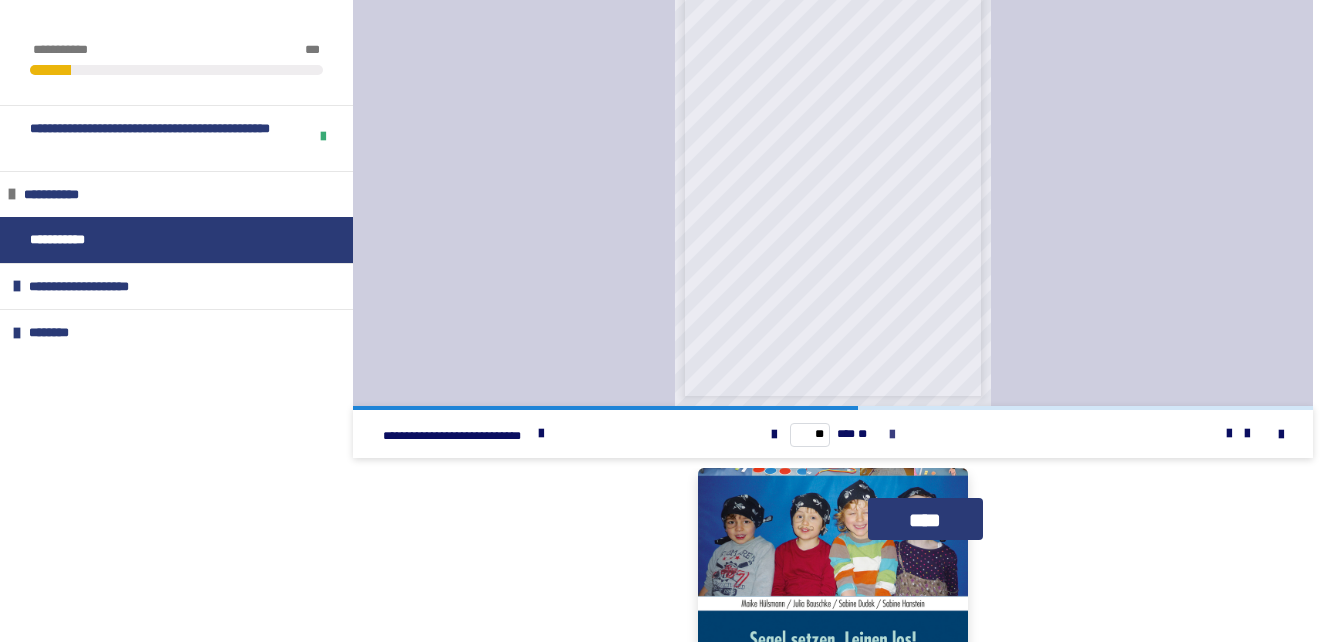 click at bounding box center (892, 435) 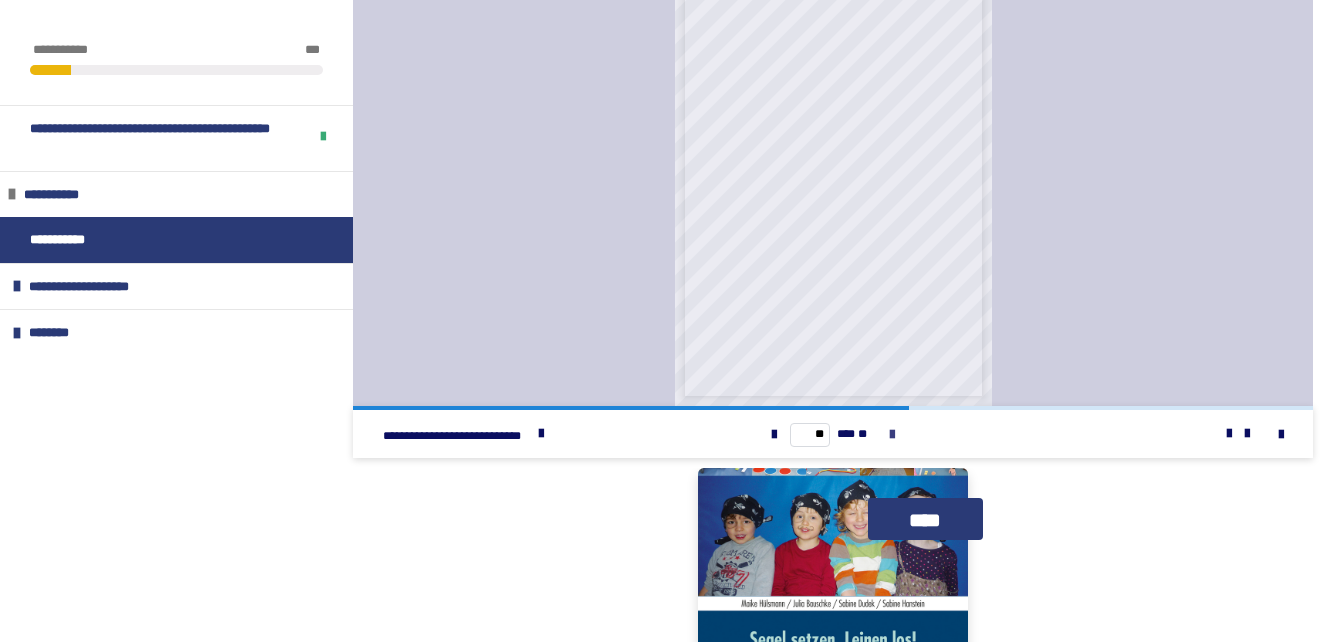 click at bounding box center (892, 435) 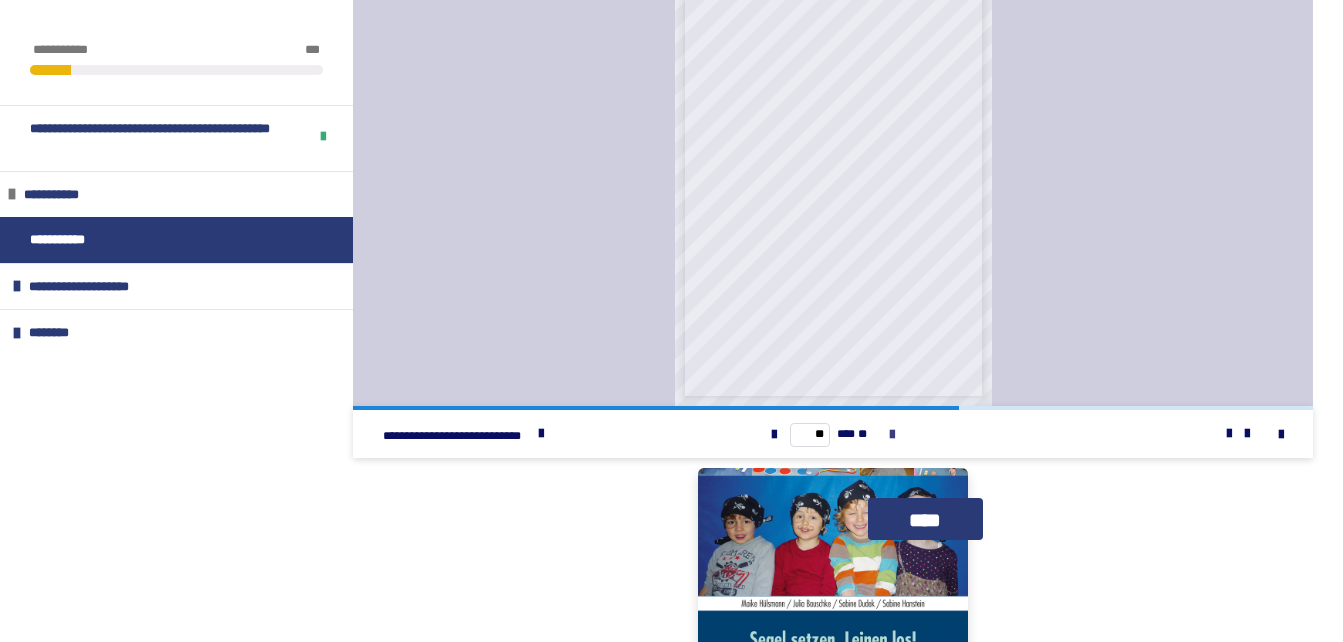 click at bounding box center [892, 435] 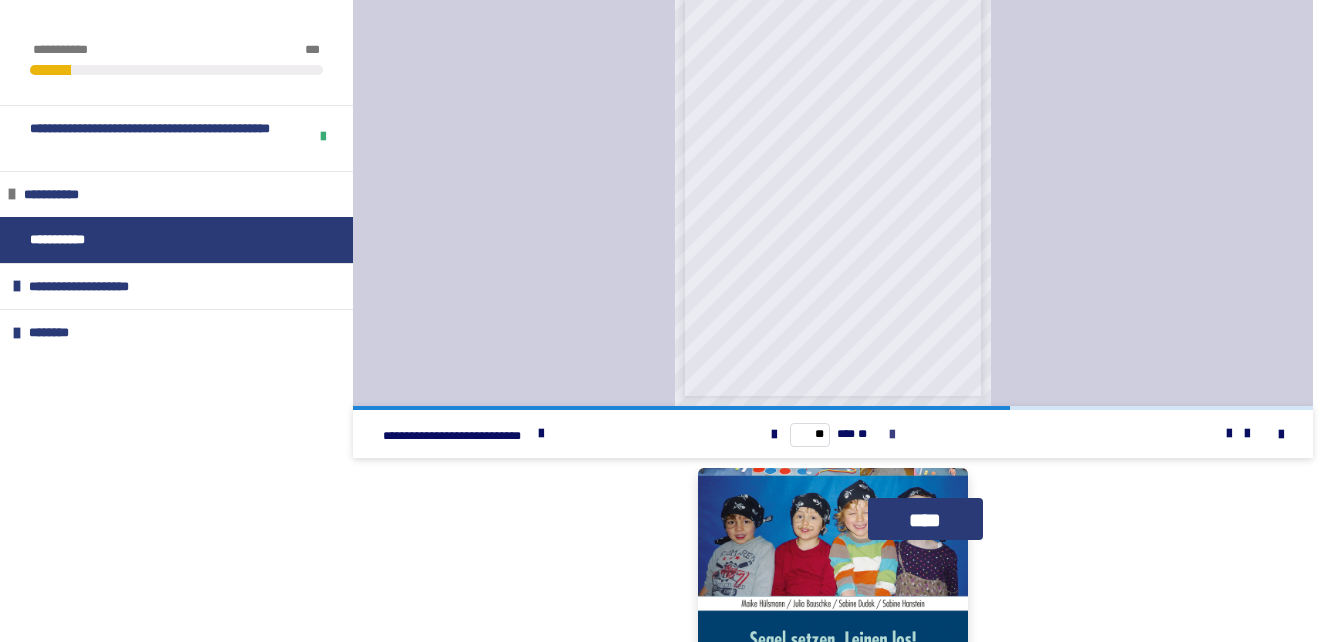 click at bounding box center [892, 435] 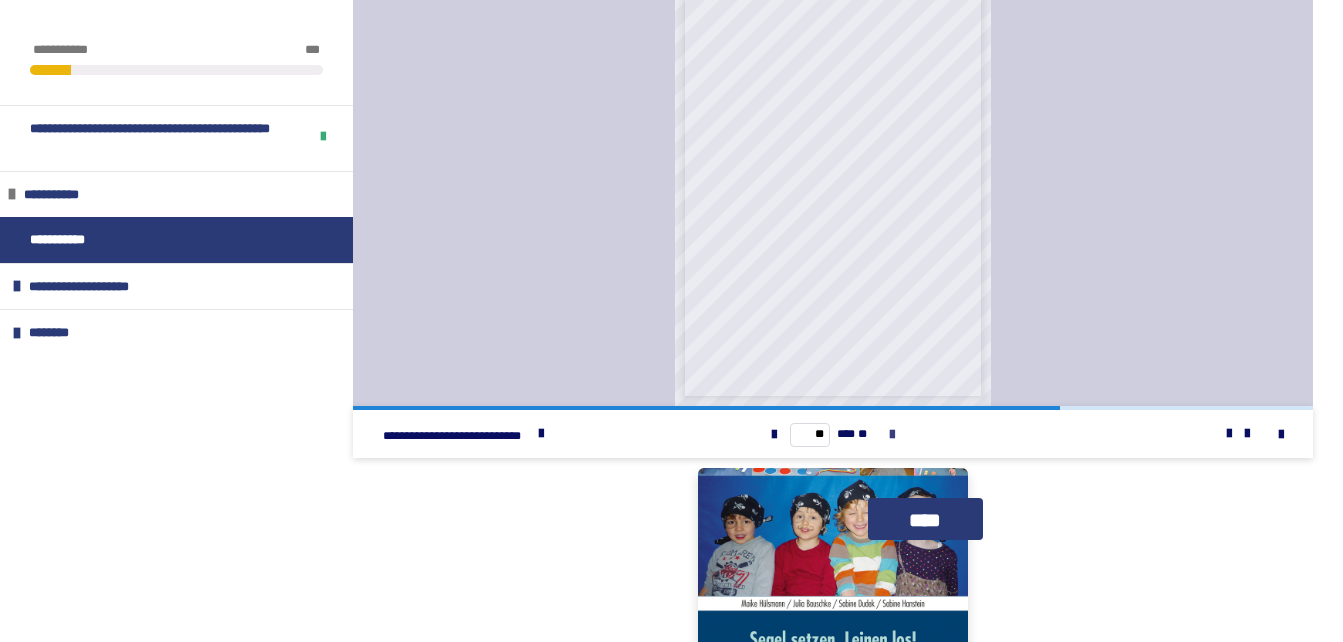 click at bounding box center [892, 435] 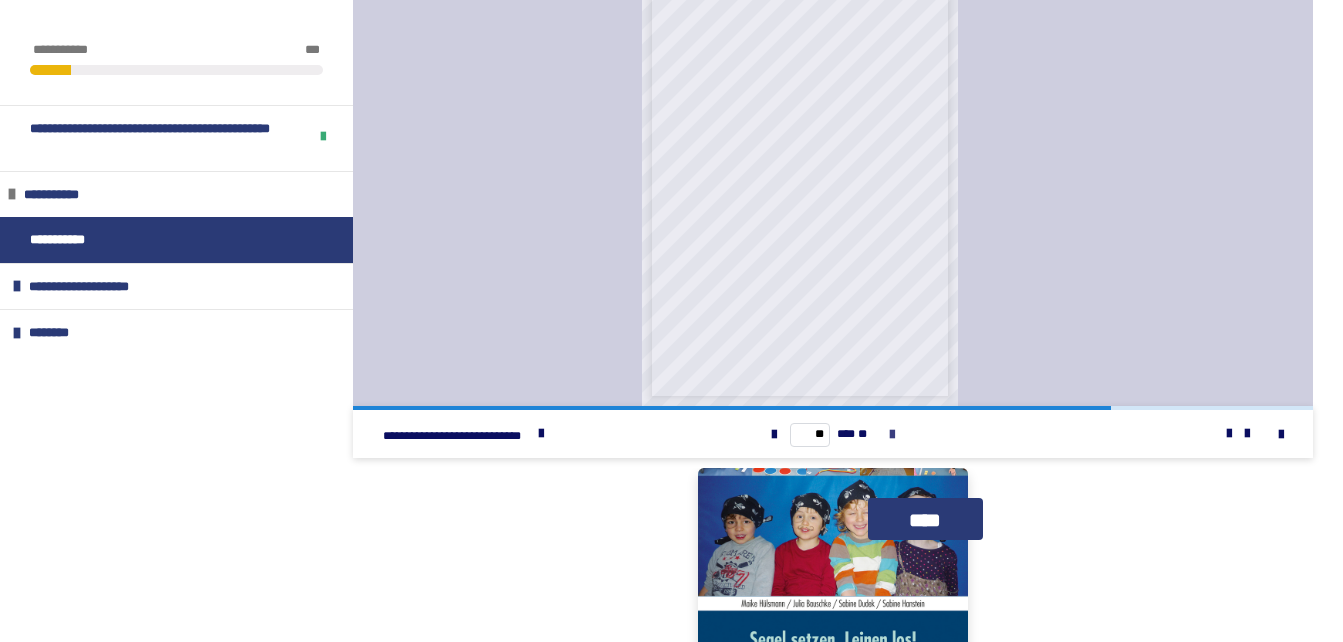 click at bounding box center (892, 435) 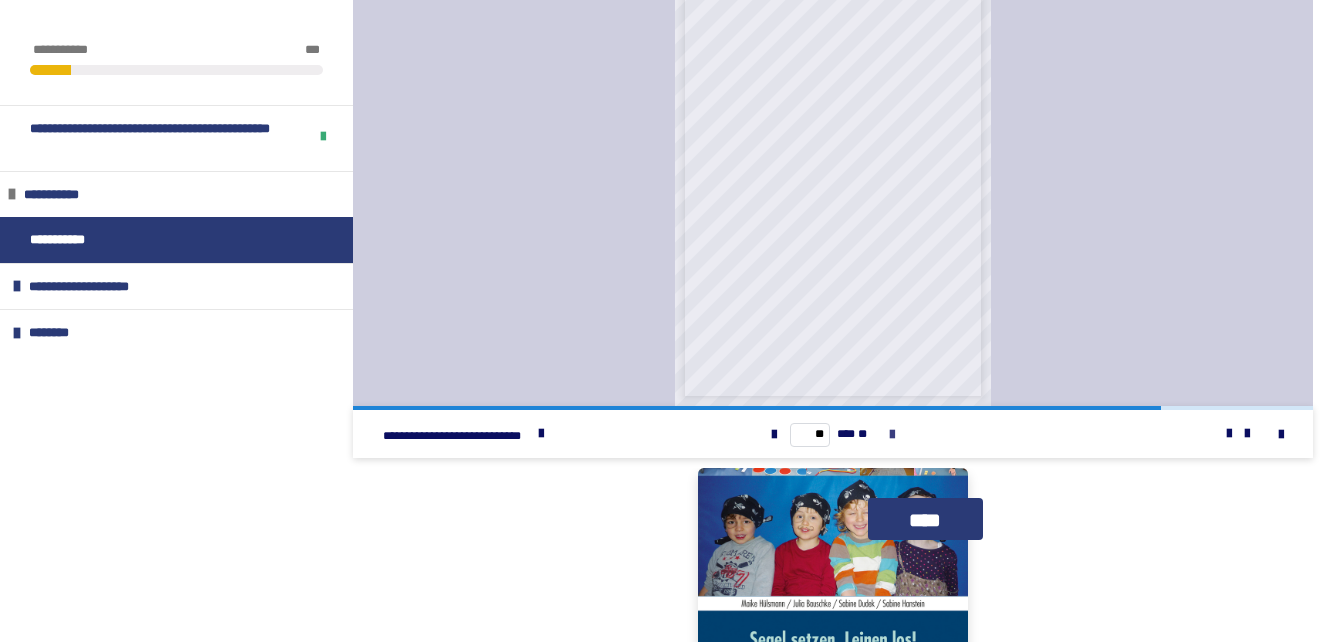 click at bounding box center [892, 435] 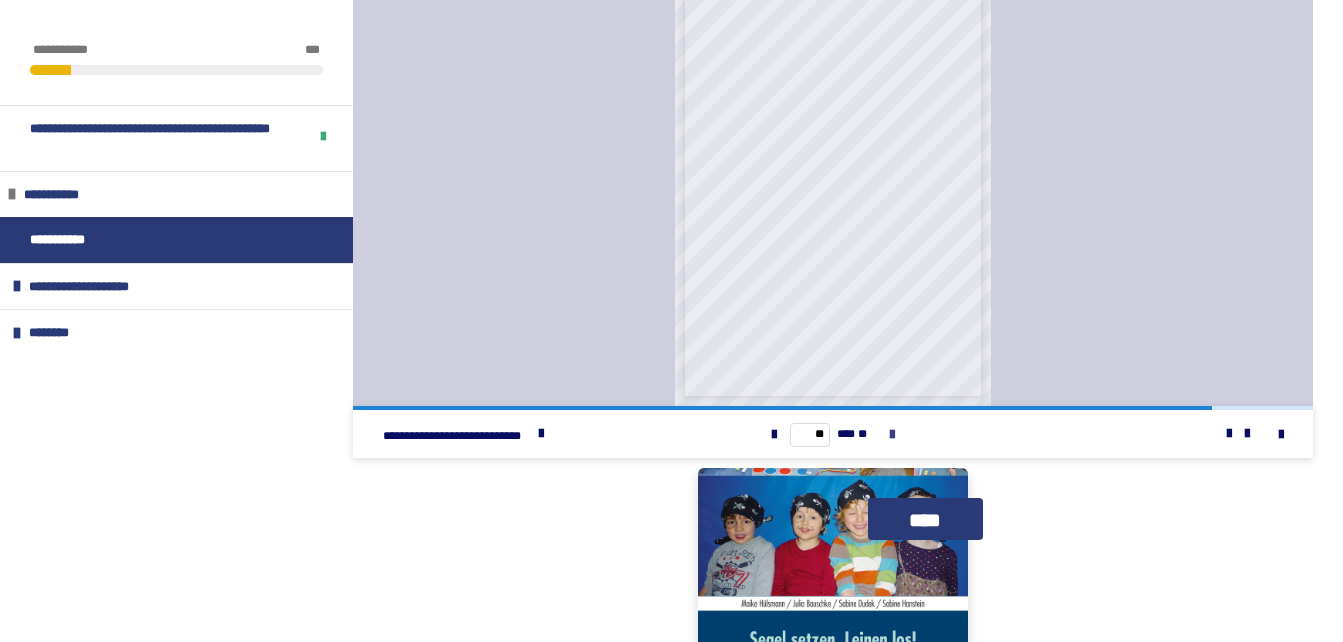 click at bounding box center (892, 435) 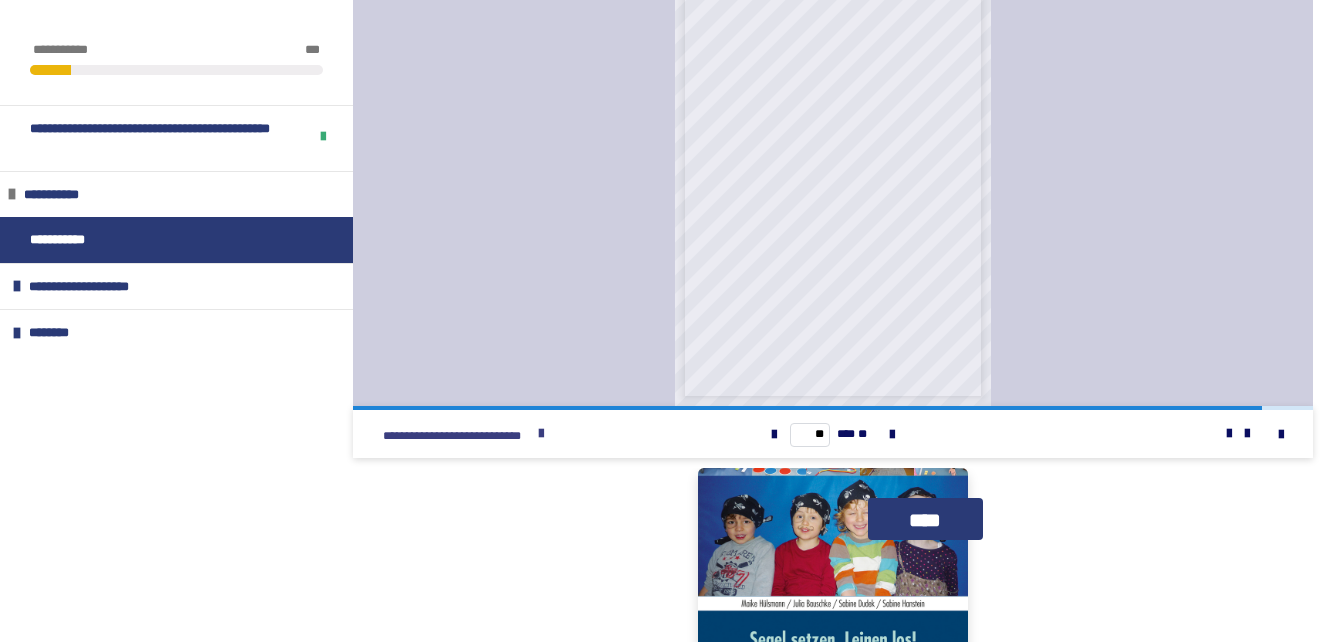 click at bounding box center [541, 434] 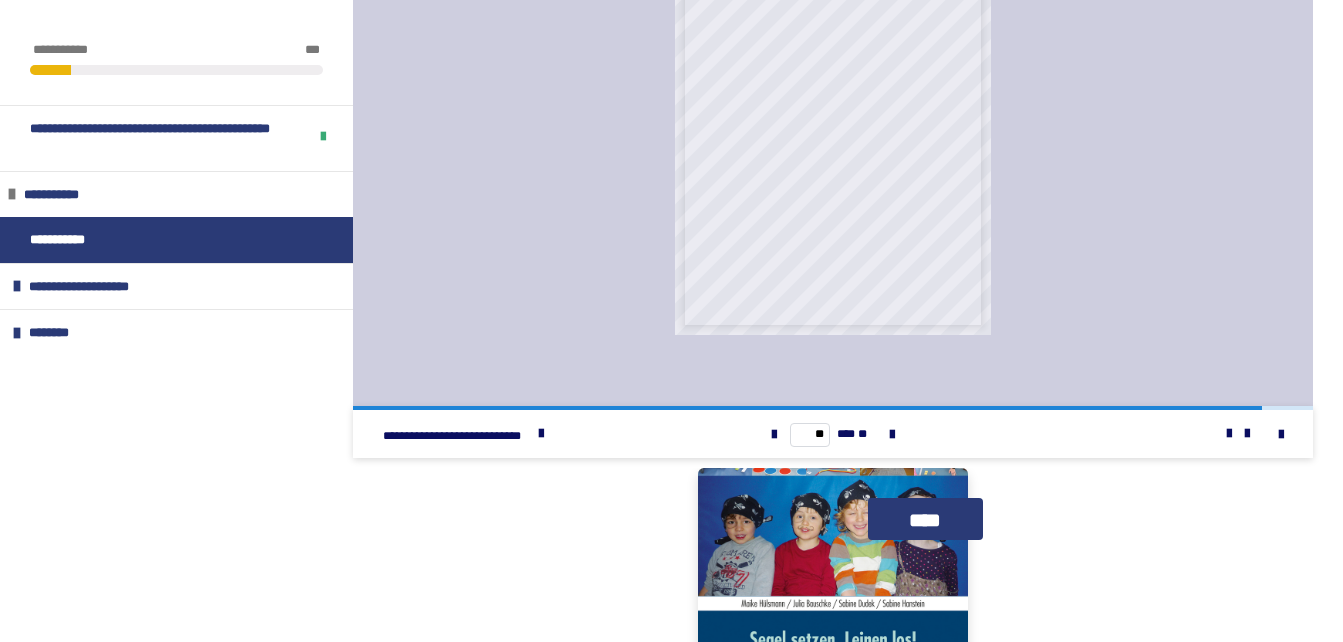 scroll, scrollTop: 0, scrollLeft: 0, axis: both 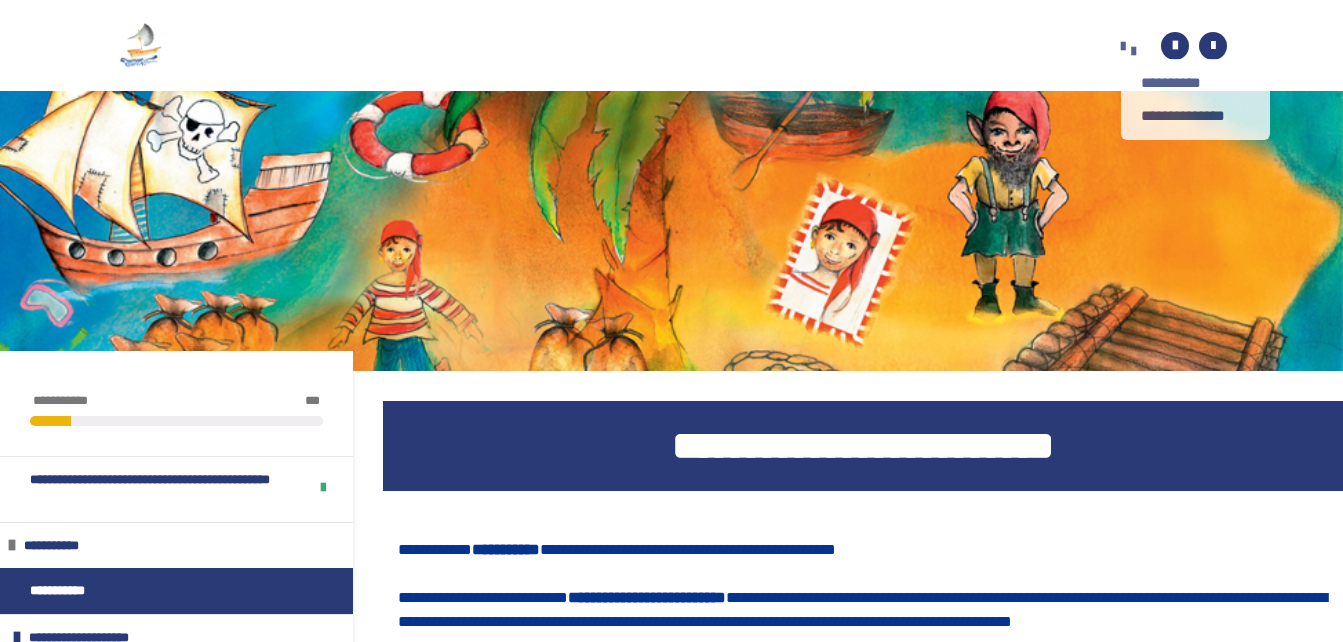 click at bounding box center (1134, 51) 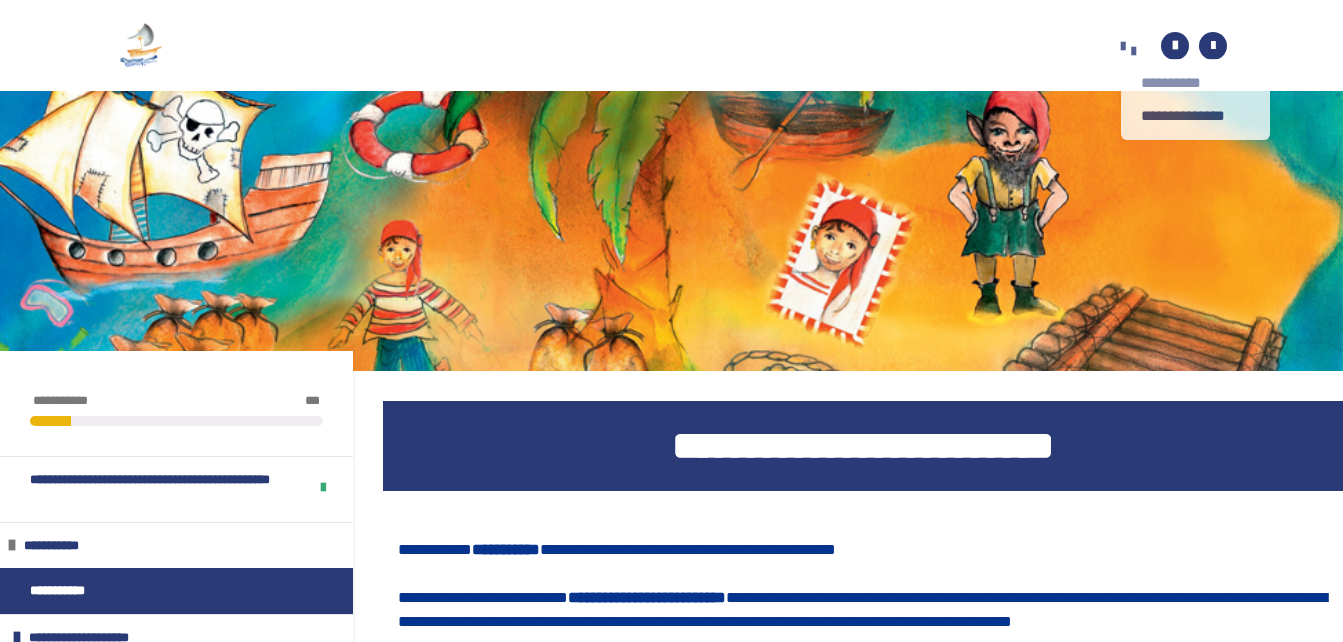 click on "**********" at bounding box center (1196, 83) 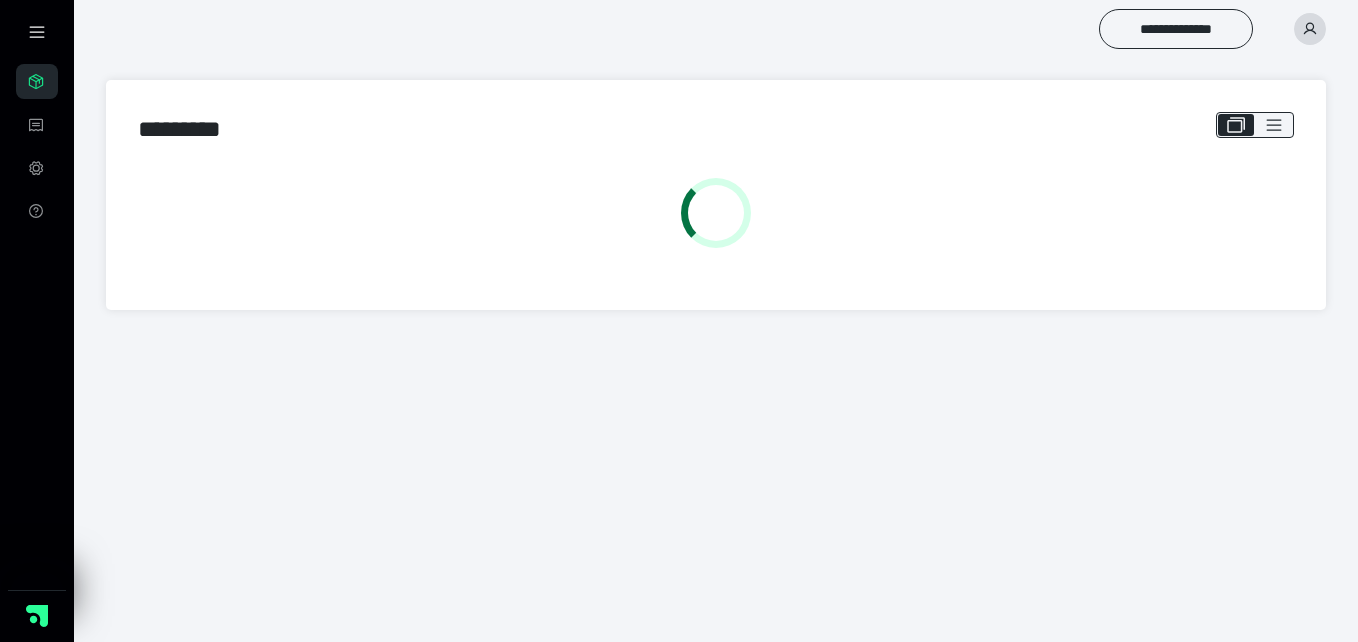 scroll, scrollTop: 0, scrollLeft: 0, axis: both 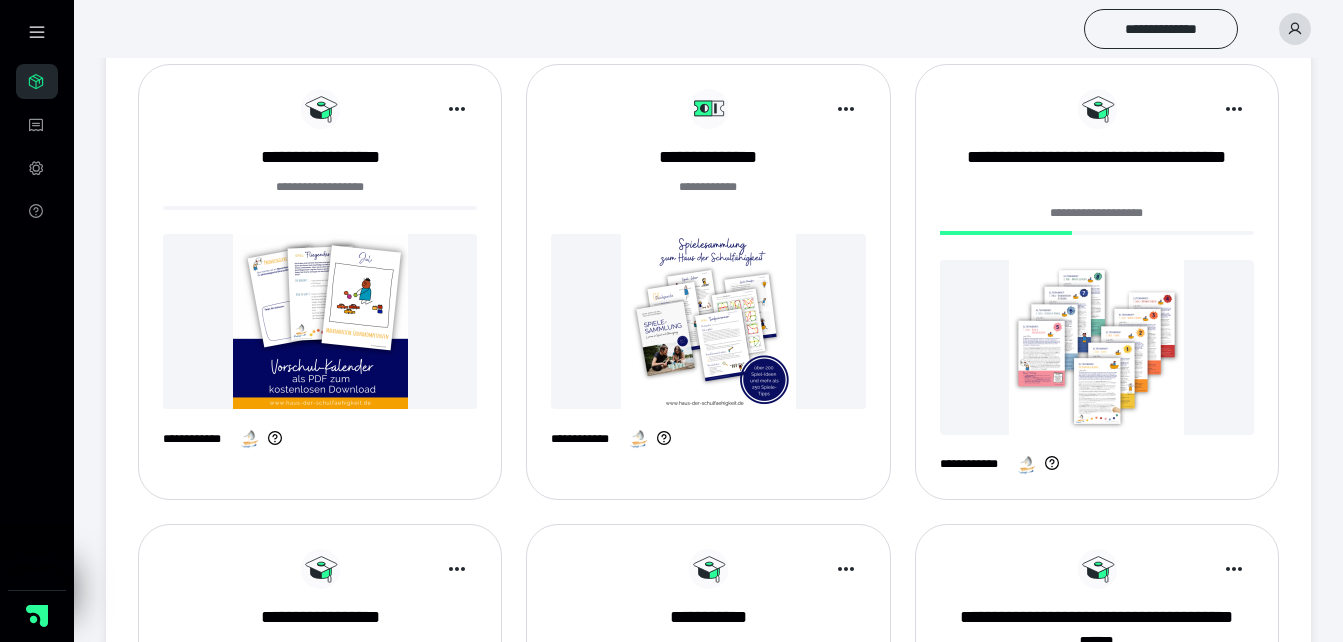 click at bounding box center (1097, 347) 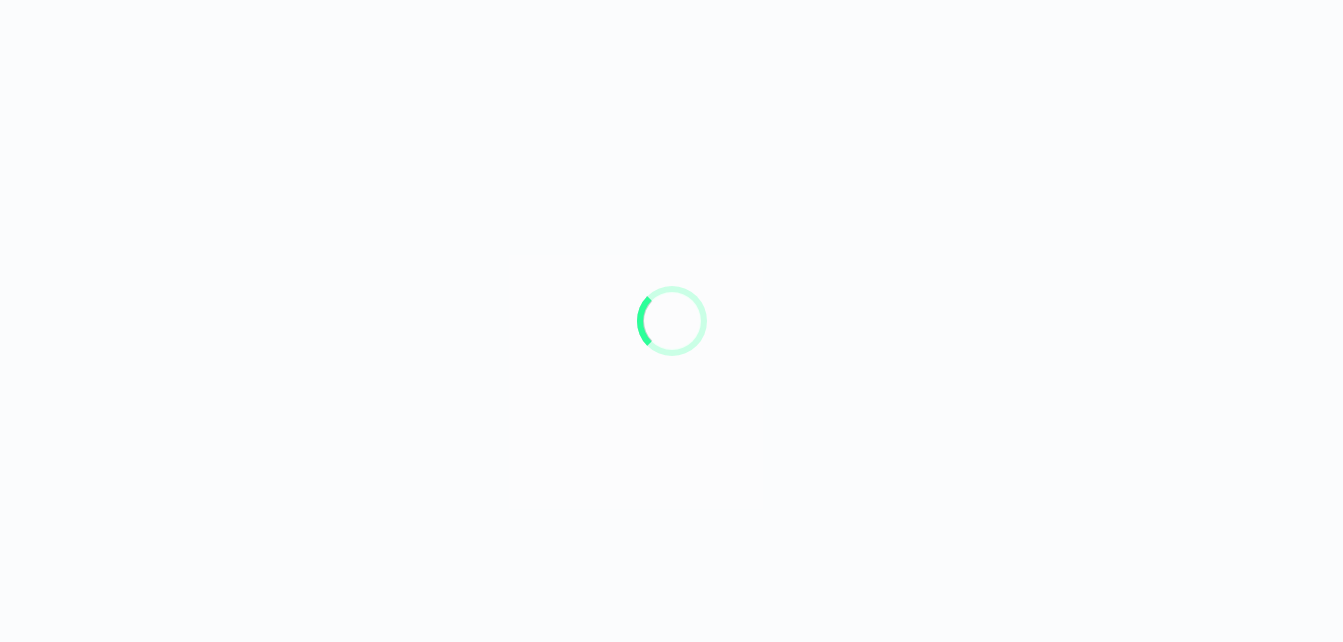 scroll, scrollTop: 0, scrollLeft: 0, axis: both 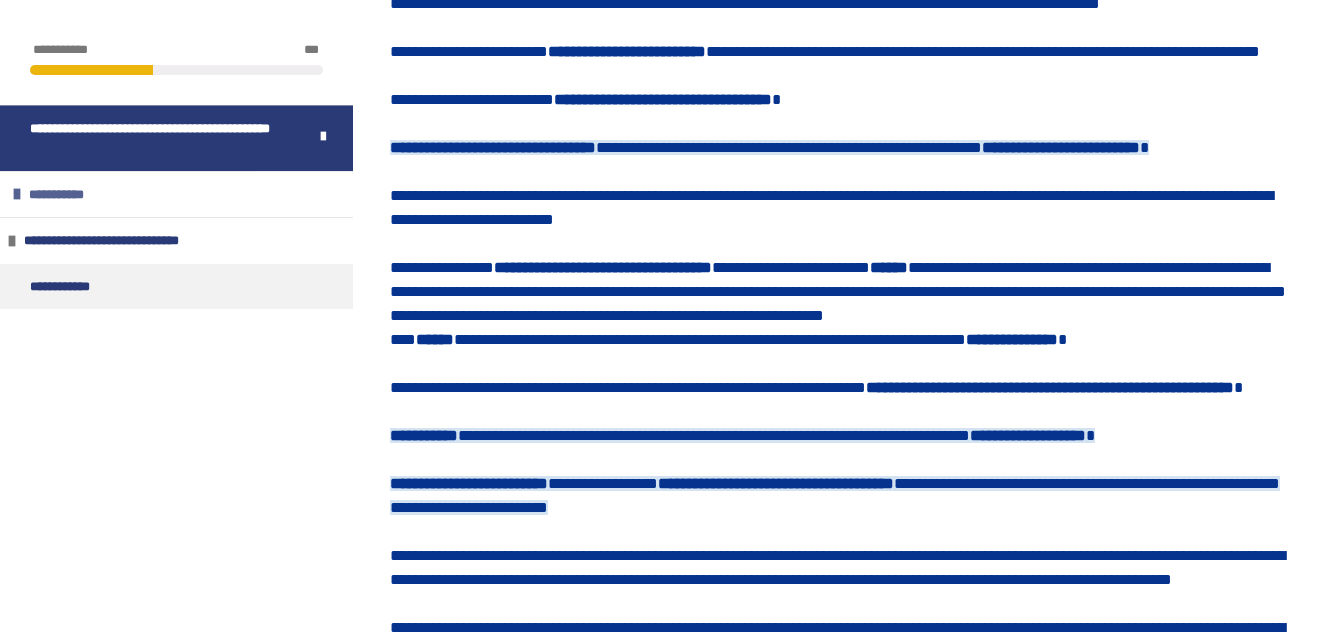 click on "**********" at bounding box center (68, 195) 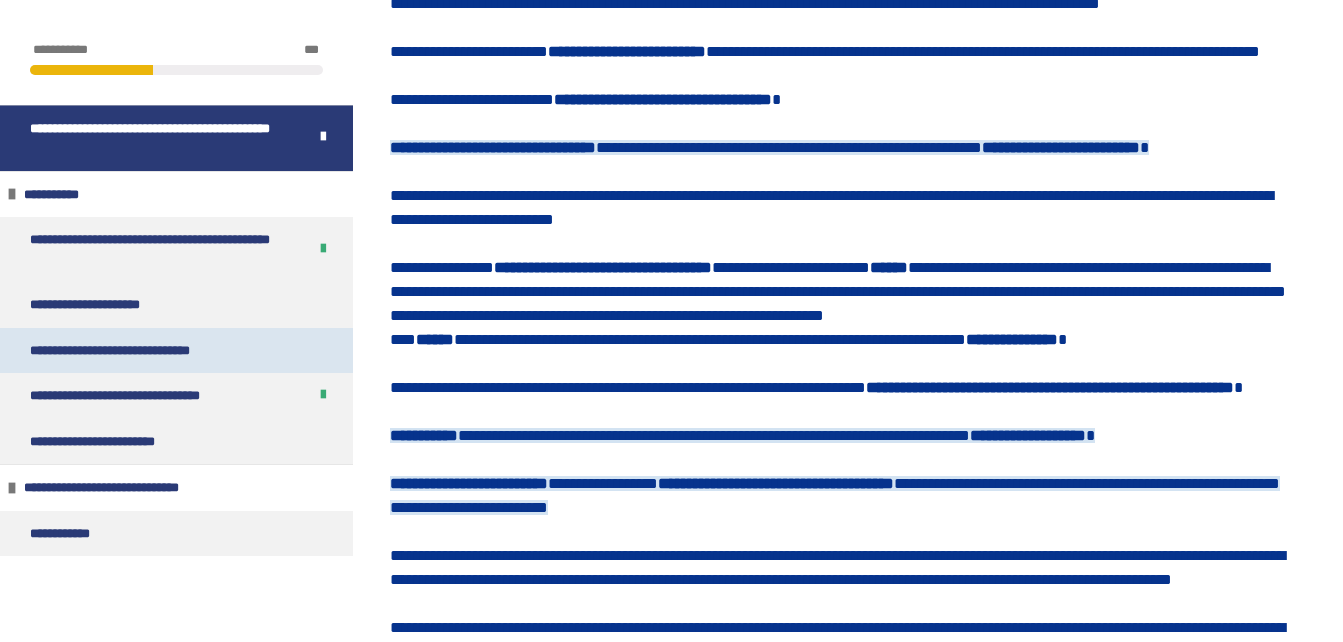 click on "**********" at bounding box center (139, 351) 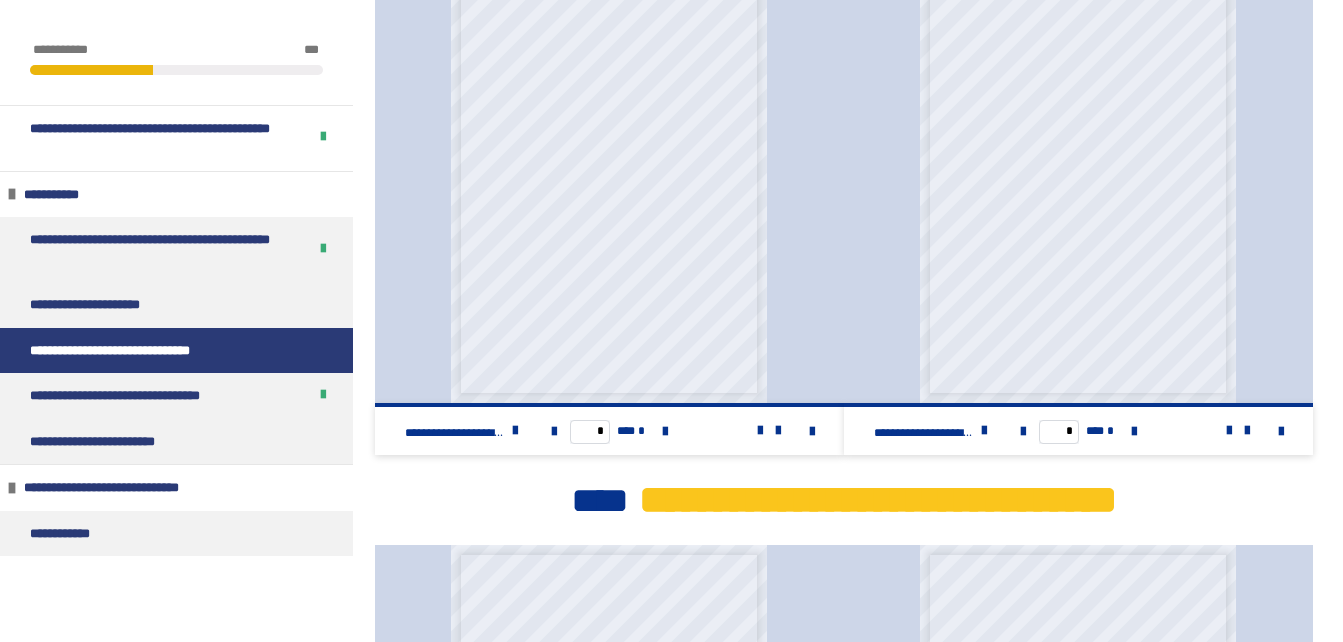 scroll, scrollTop: 890, scrollLeft: 0, axis: vertical 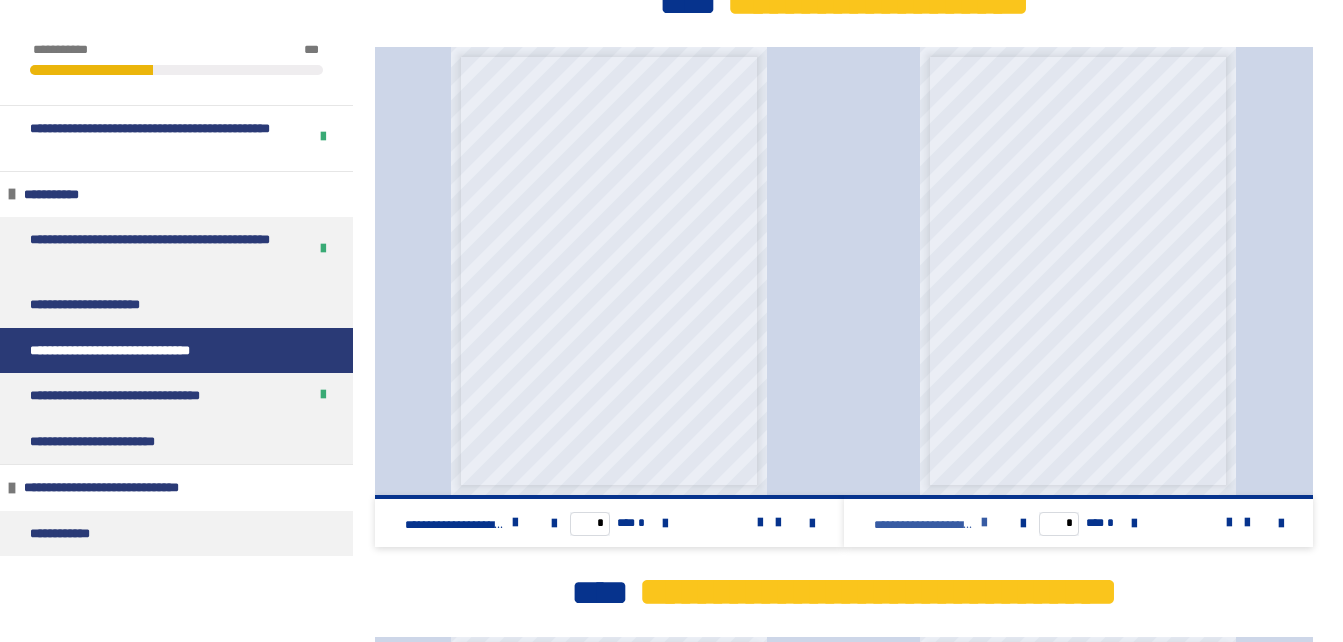 click at bounding box center (984, 523) 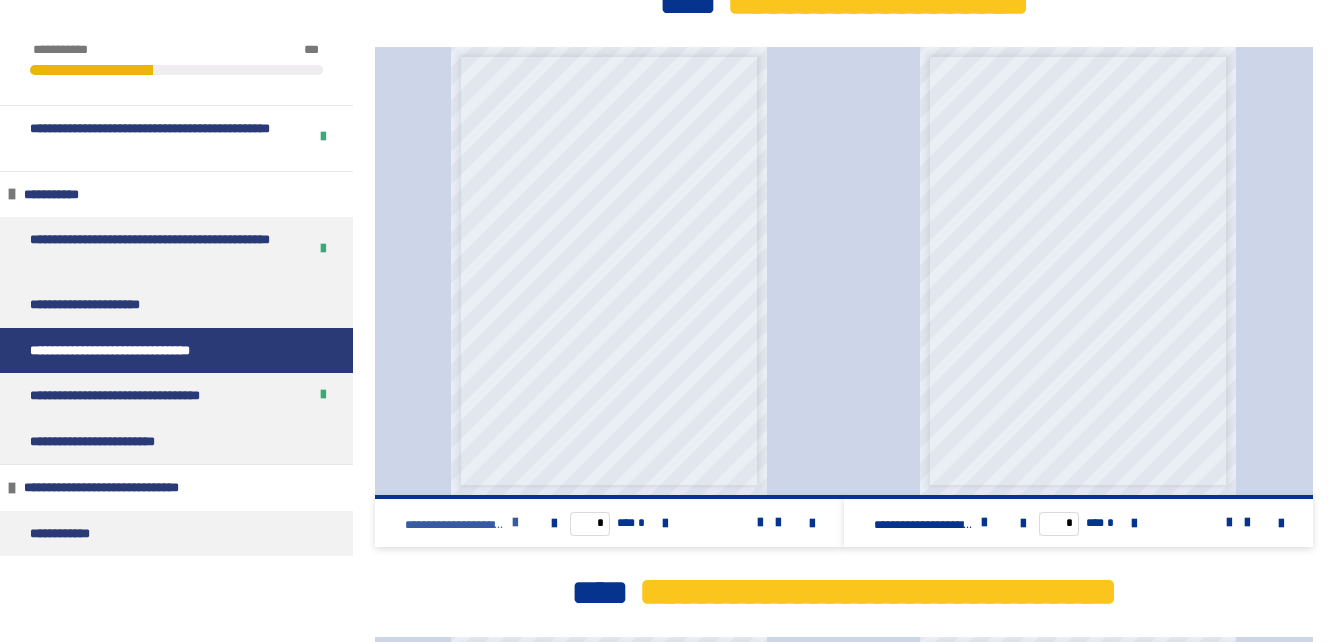 click at bounding box center (515, 523) 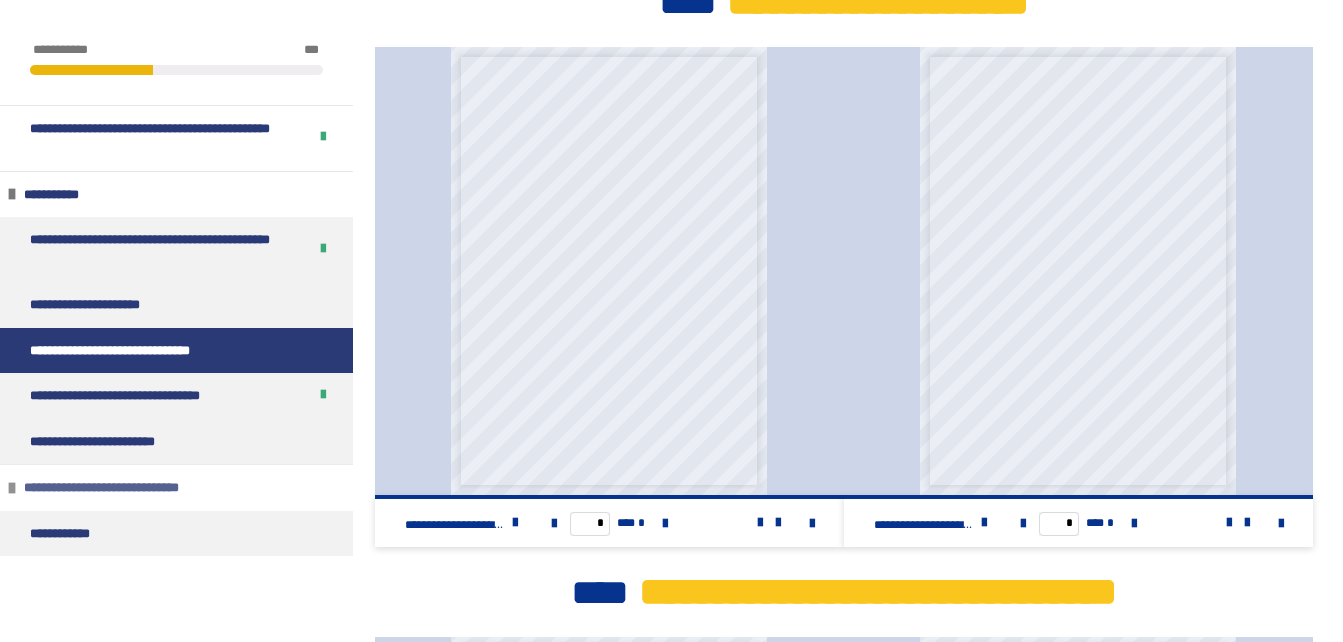 click on "**********" at bounding box center [124, 488] 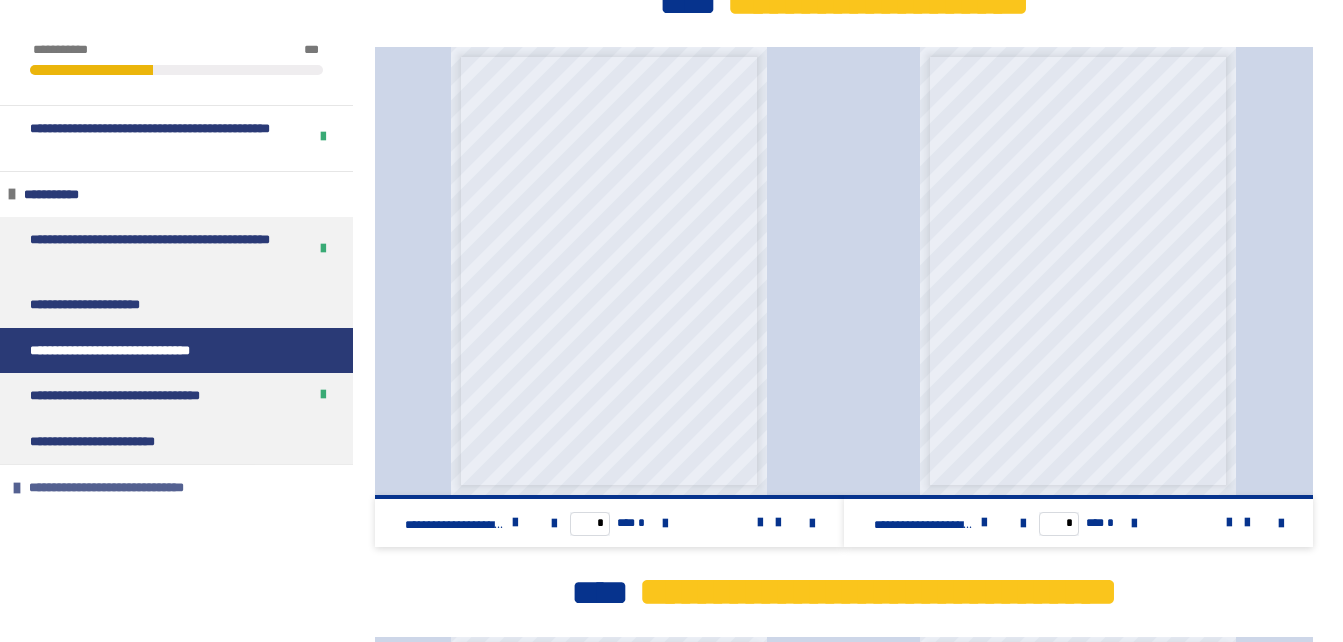 click at bounding box center (17, 488) 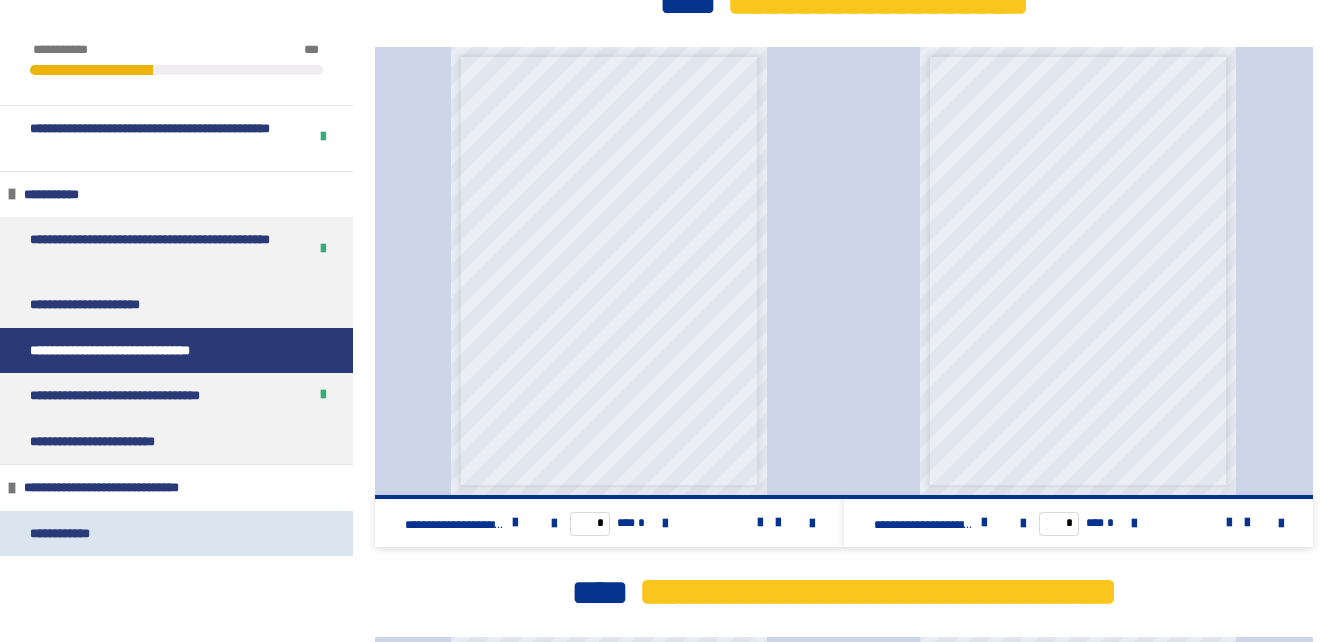 click on "**********" at bounding box center [67, 534] 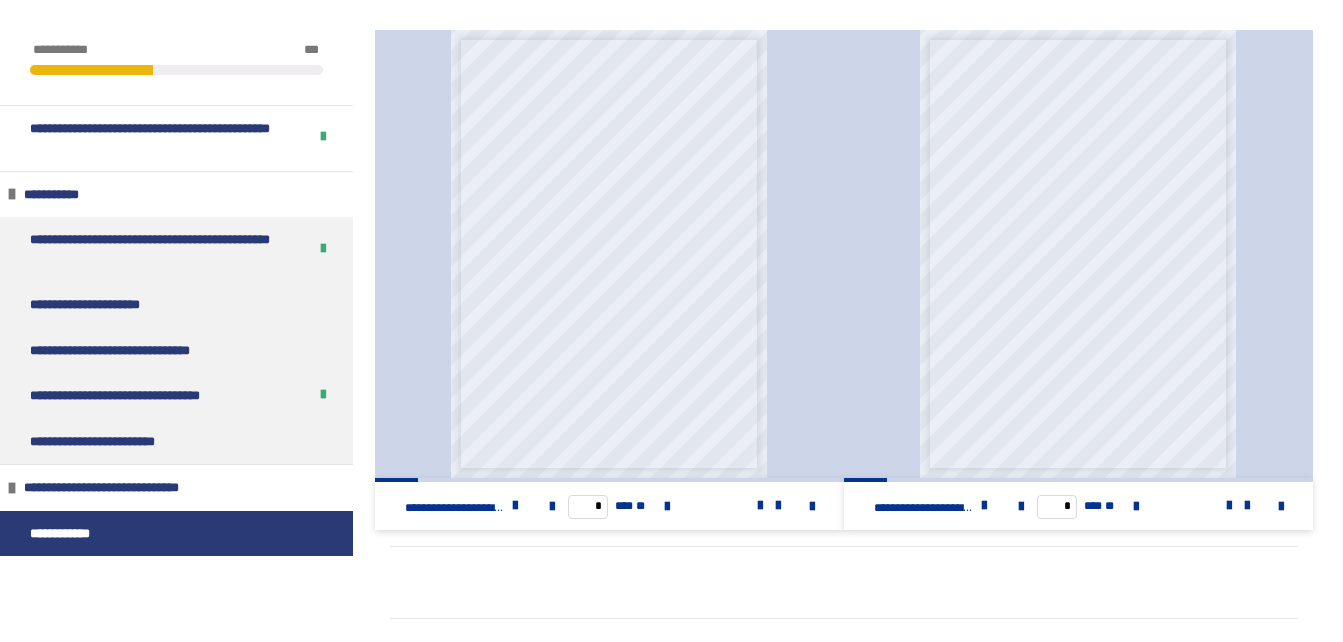 scroll, scrollTop: 933, scrollLeft: 0, axis: vertical 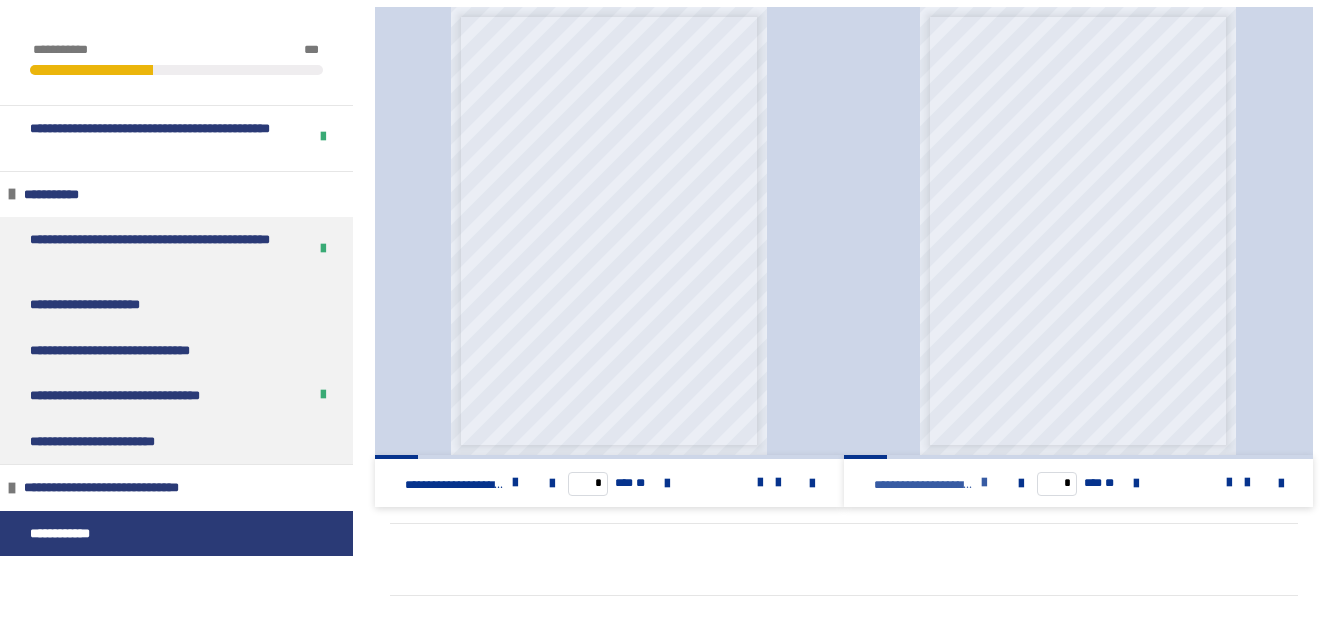 click at bounding box center (984, 483) 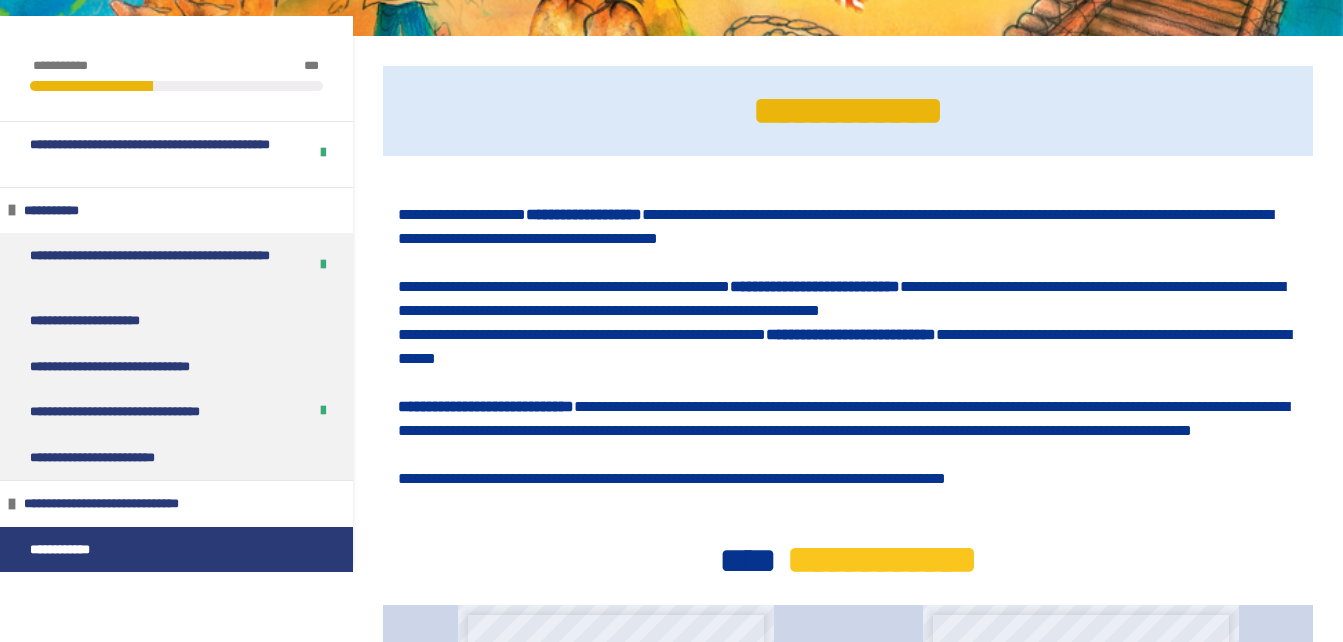 scroll, scrollTop: 0, scrollLeft: 0, axis: both 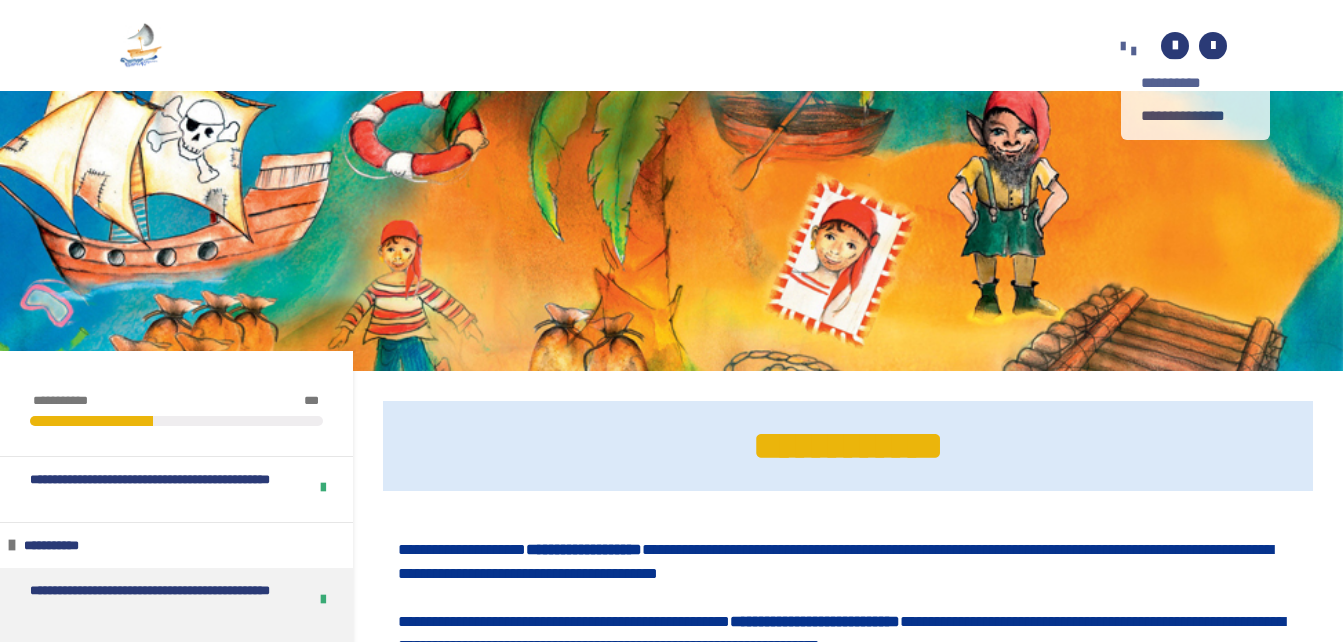 click on "**********" at bounding box center [1128, 48] 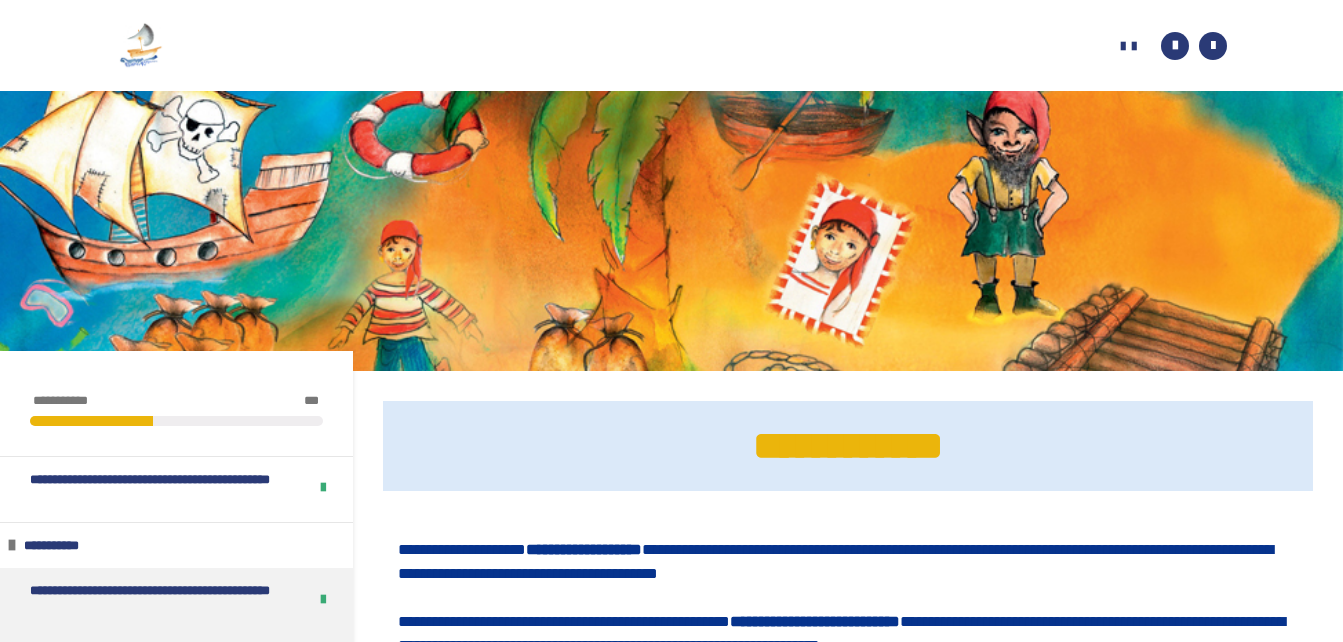 click at bounding box center (141, 46) 